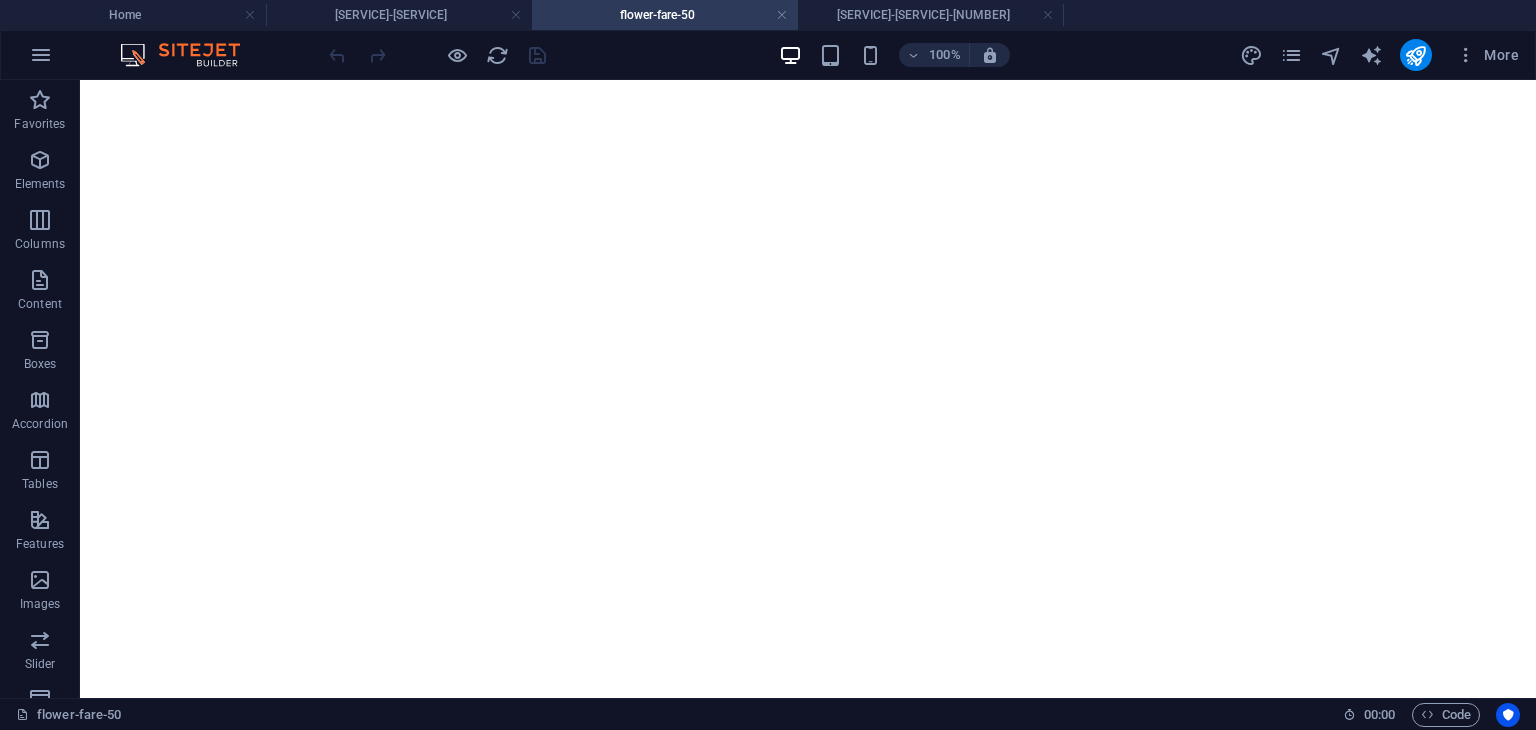 scroll, scrollTop: 0, scrollLeft: 0, axis: both 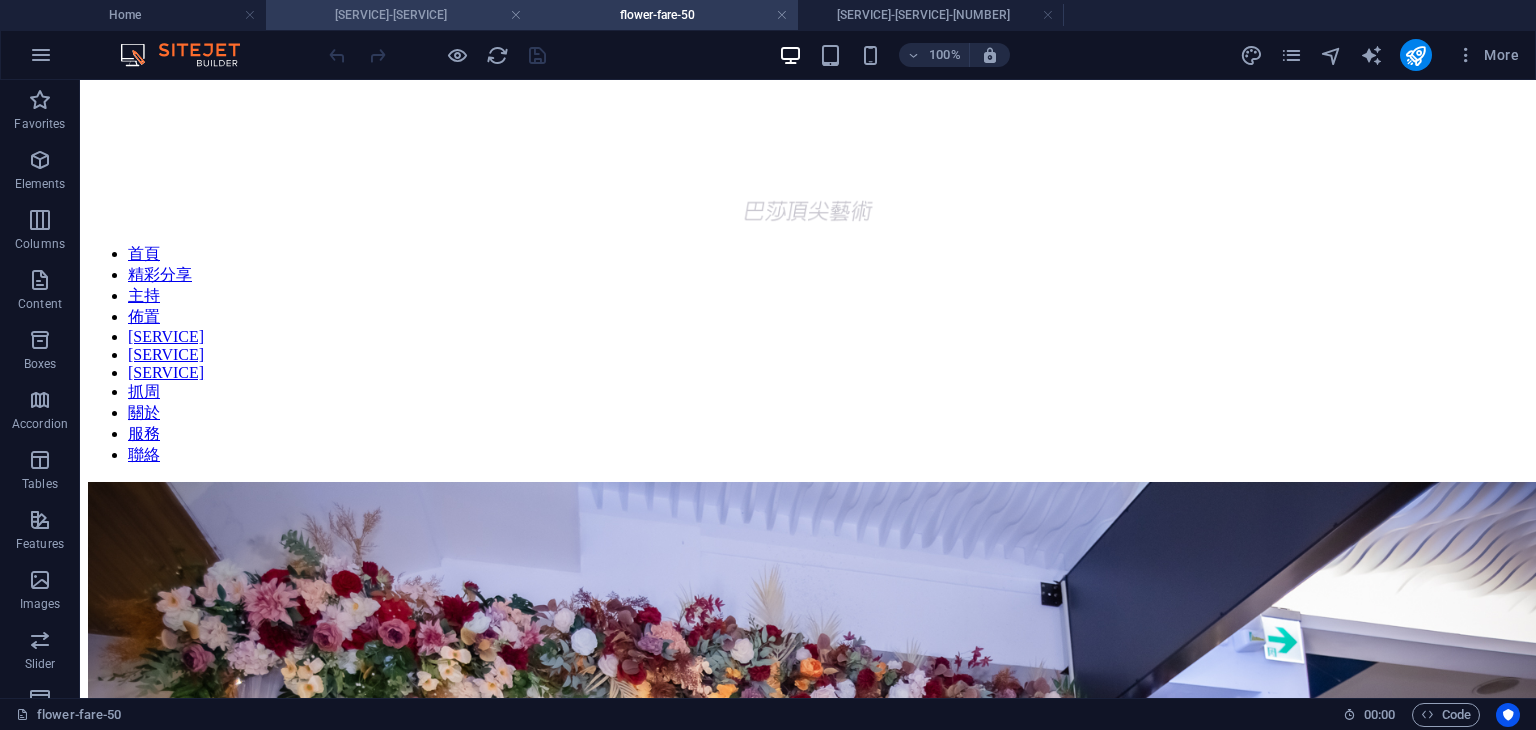 click on "[SERVICE]-[SERVICE]" at bounding box center (399, 15) 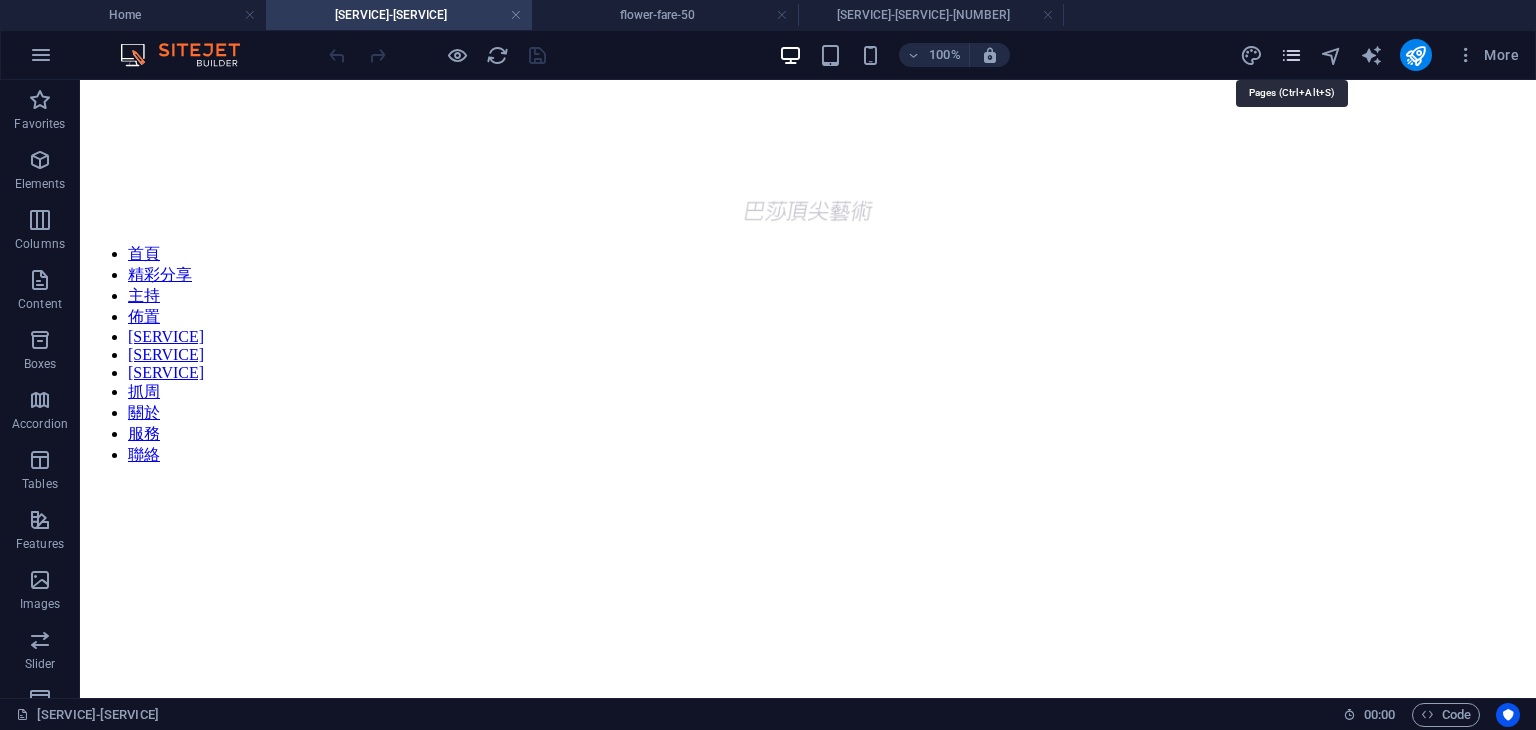 click at bounding box center [1291, 55] 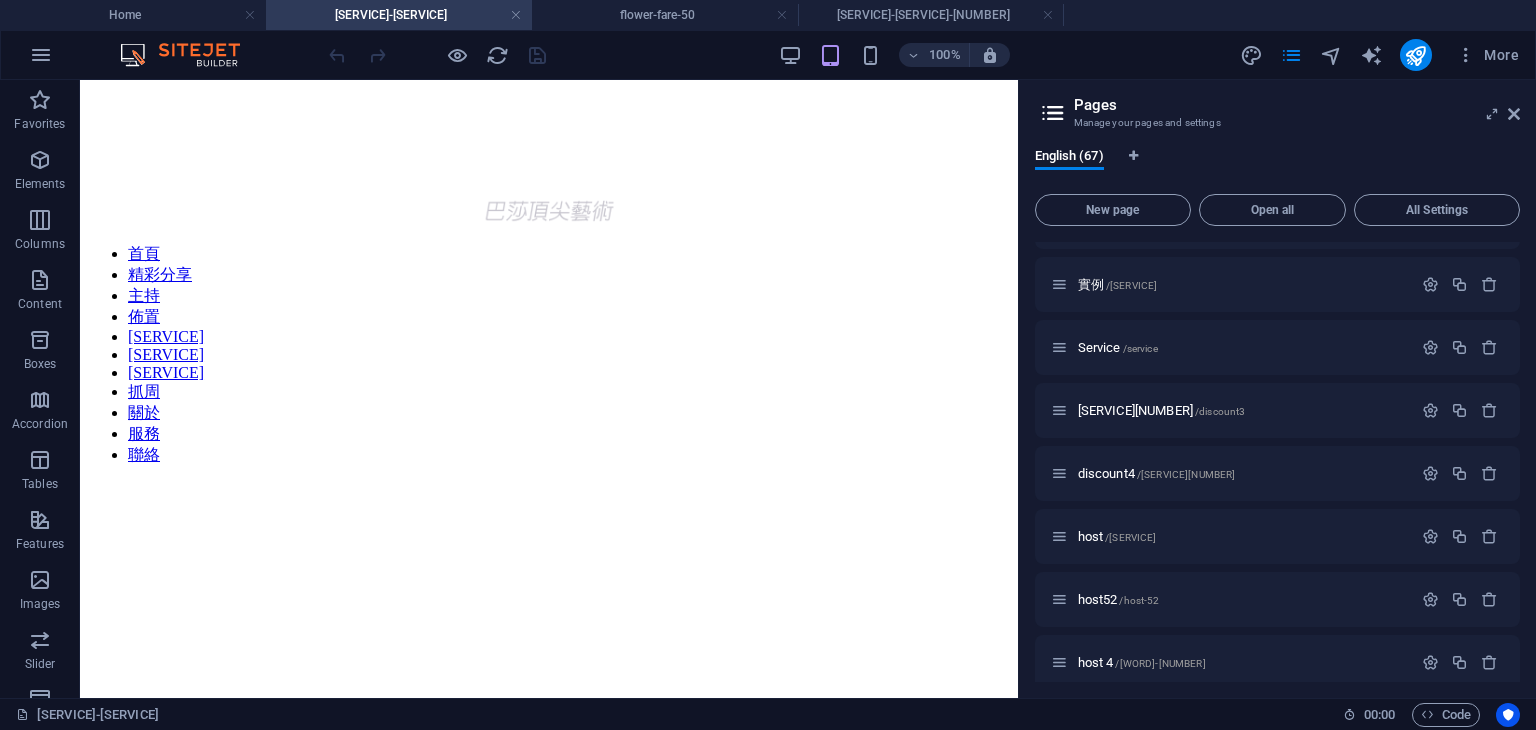 scroll, scrollTop: 200, scrollLeft: 0, axis: vertical 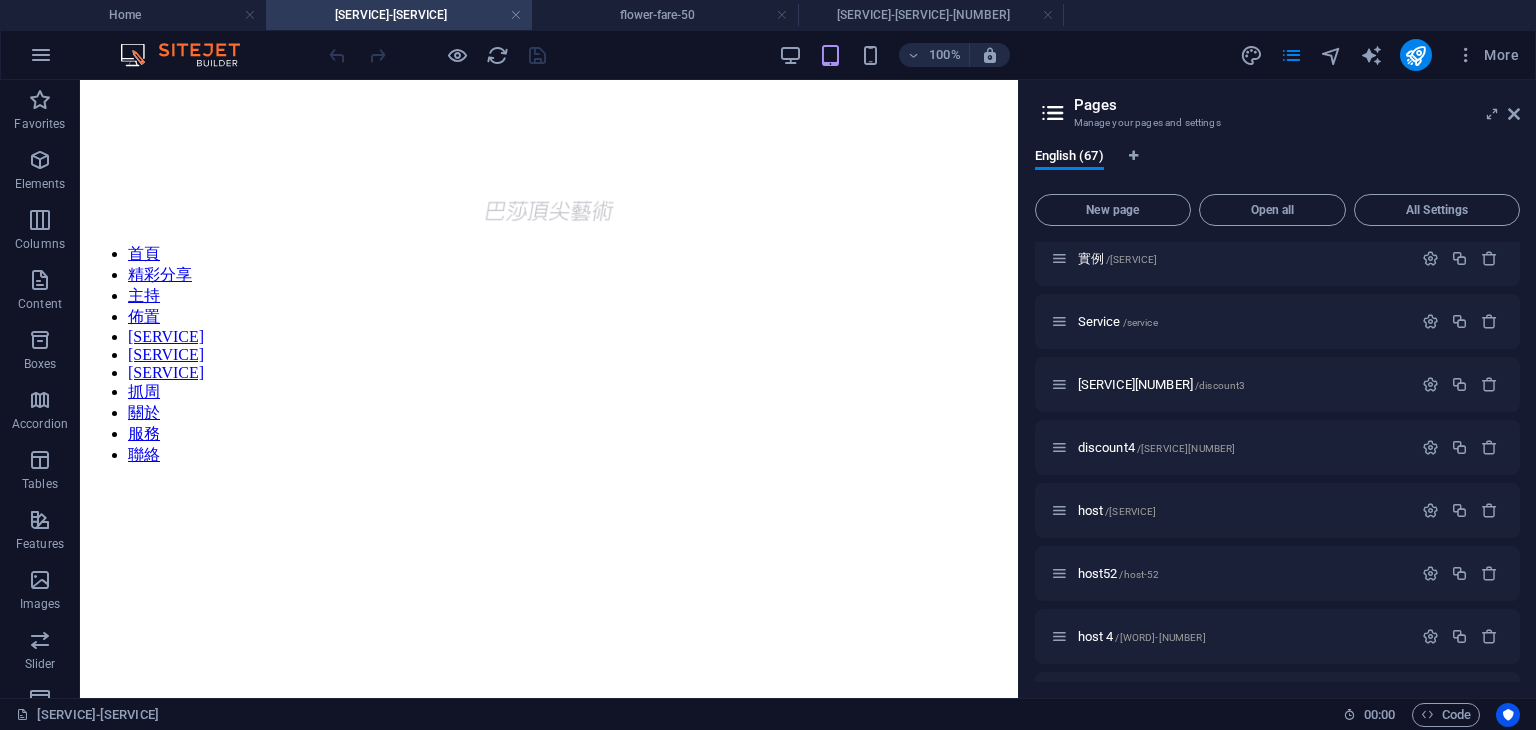 drag, startPoint x: 1520, startPoint y: 297, endPoint x: 1521, endPoint y: 352, distance: 55.00909 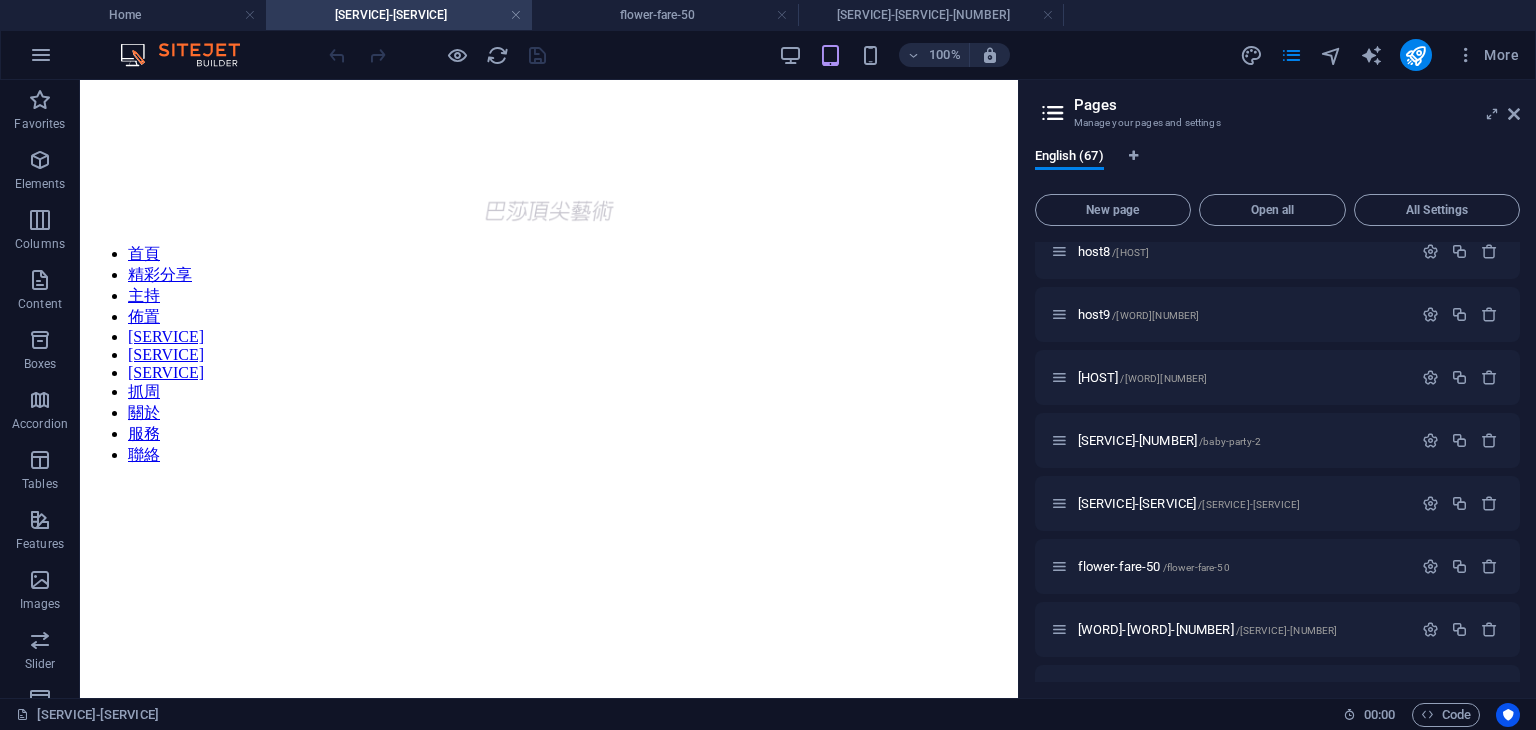 scroll, scrollTop: 937, scrollLeft: 0, axis: vertical 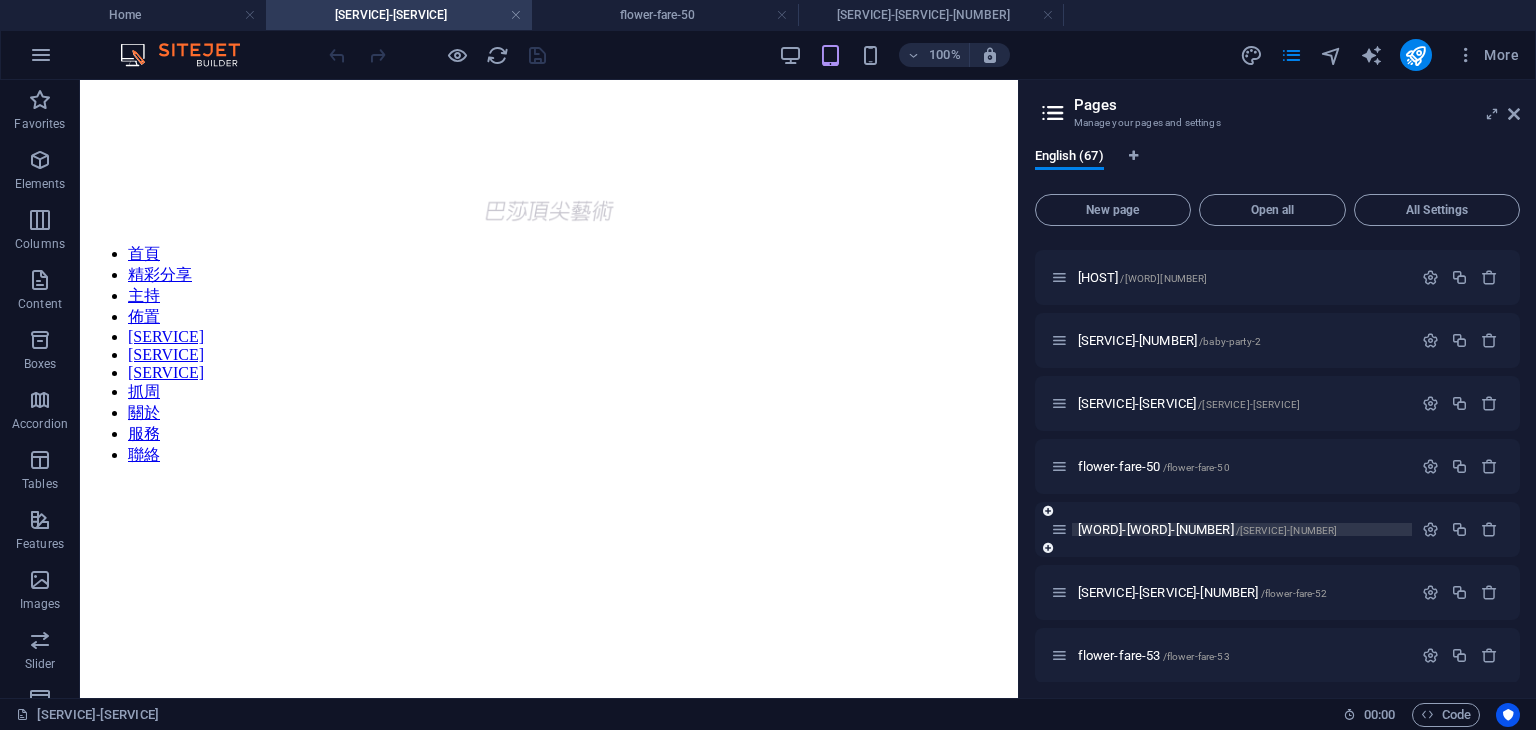 click on "/[SERVICE]-[NUMBER]" at bounding box center (1287, 530) 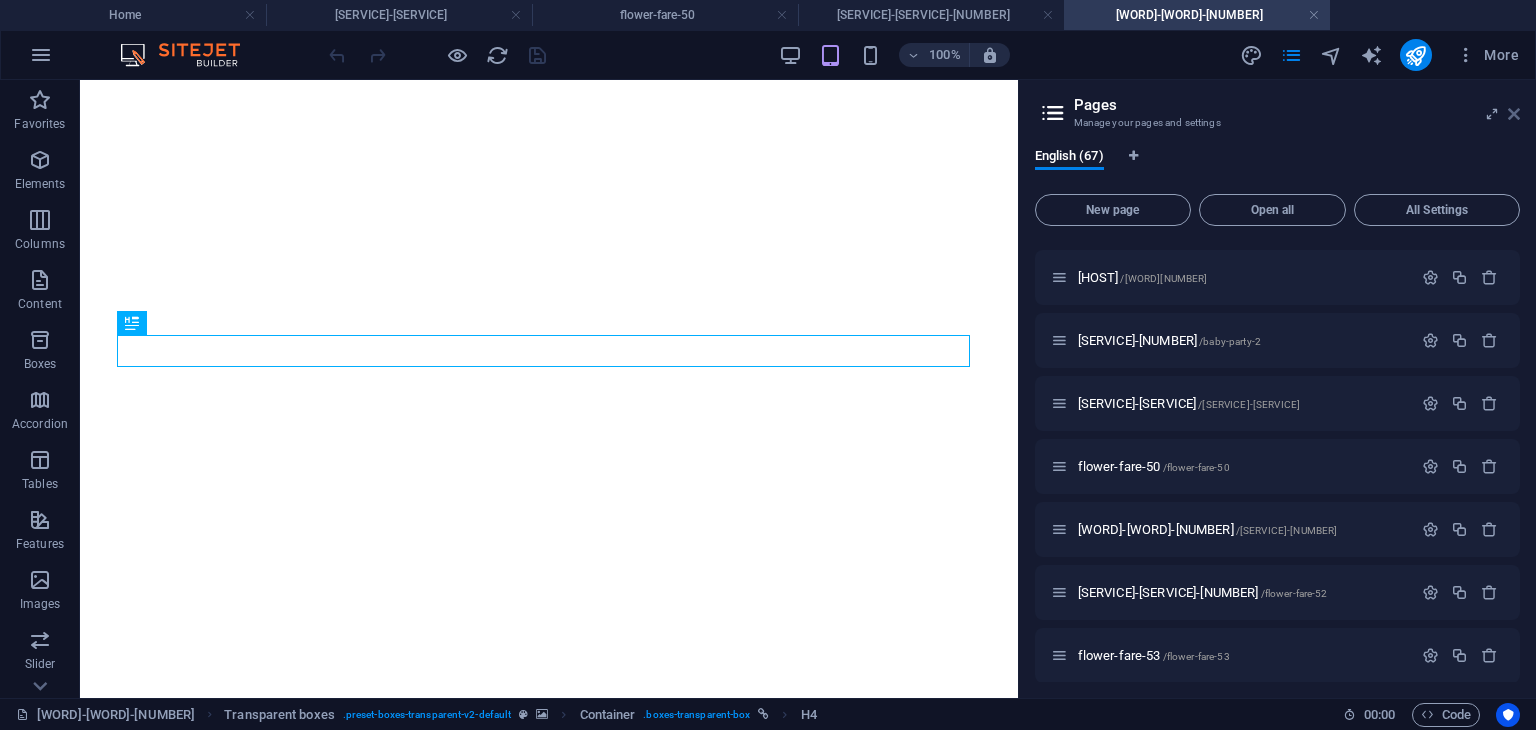 click at bounding box center (1514, 114) 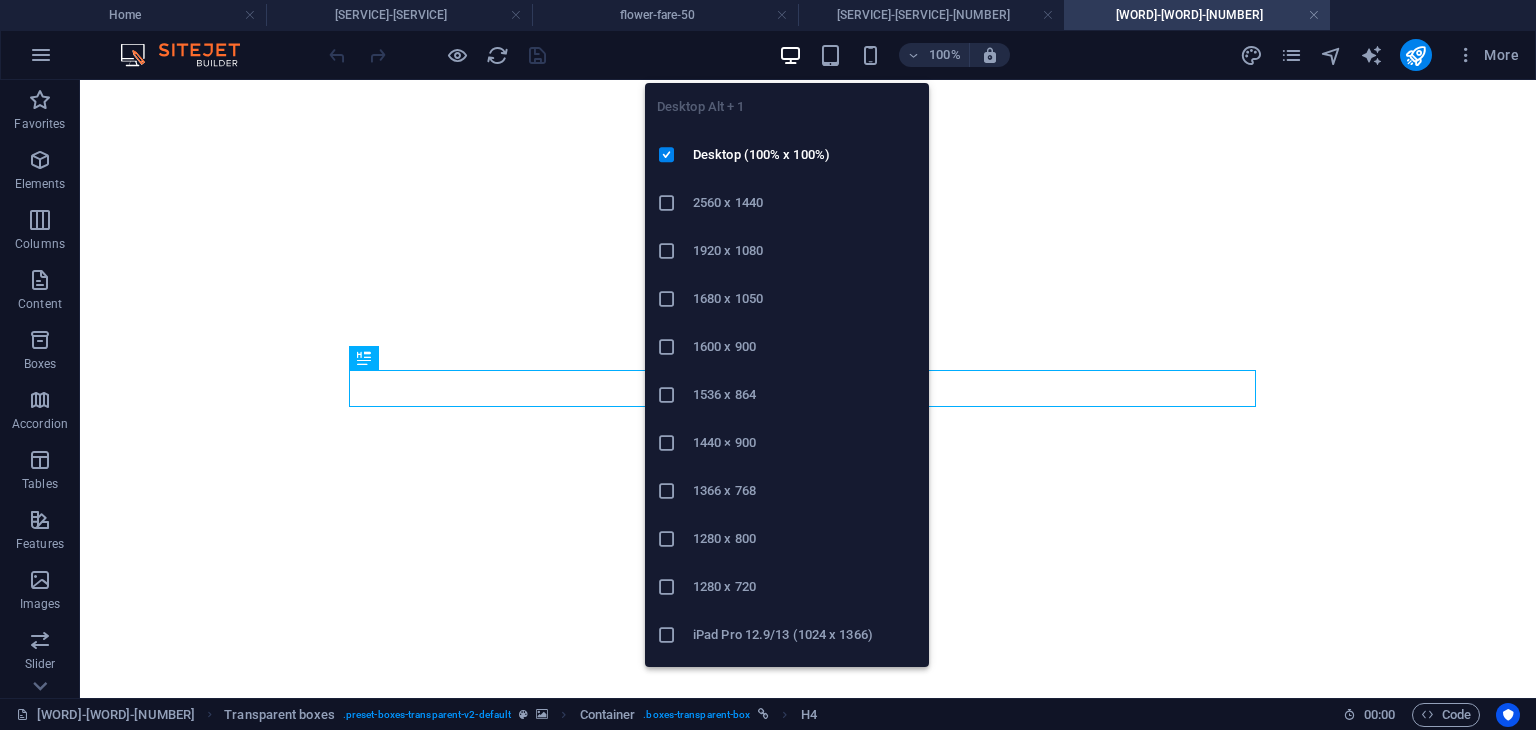 click at bounding box center [790, 55] 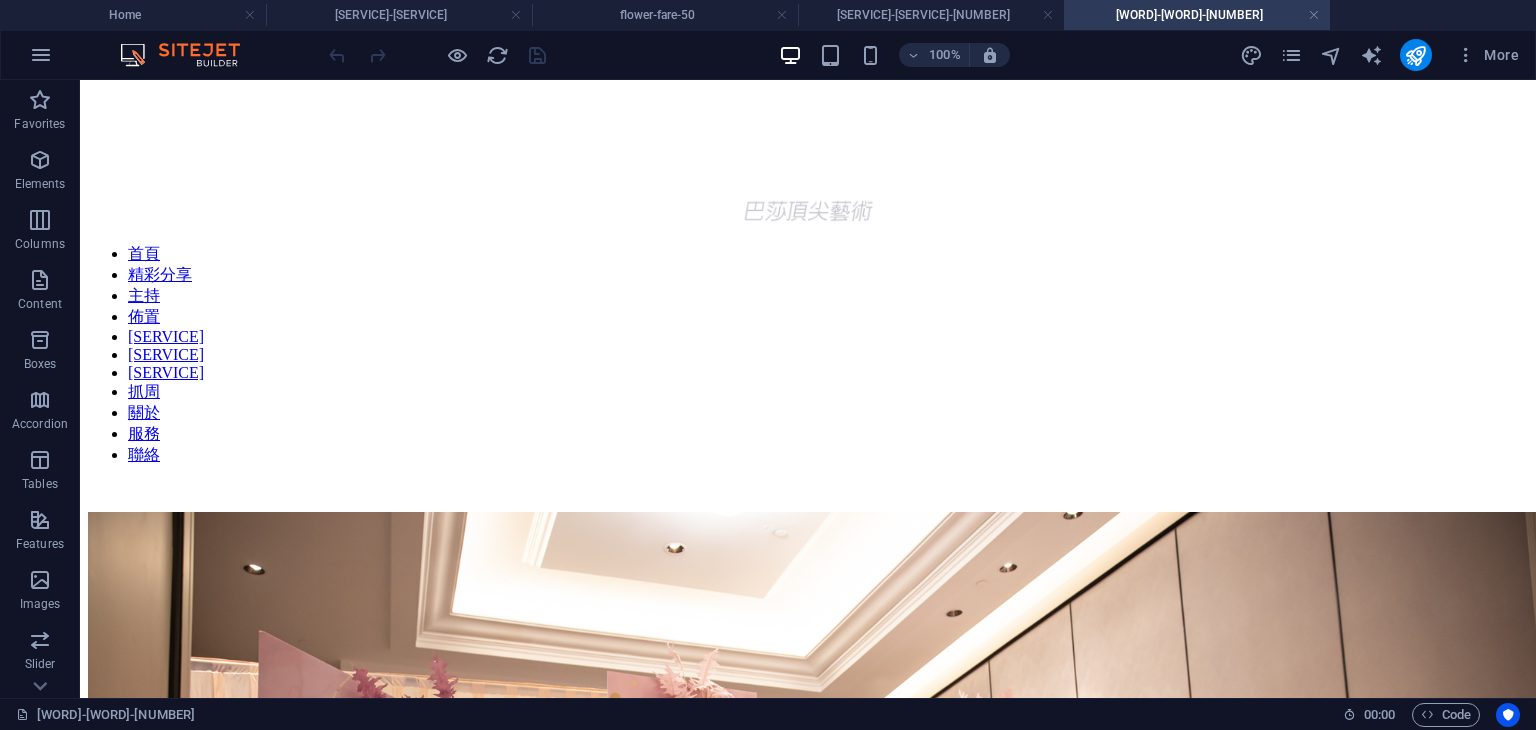 scroll, scrollTop: 0, scrollLeft: 0, axis: both 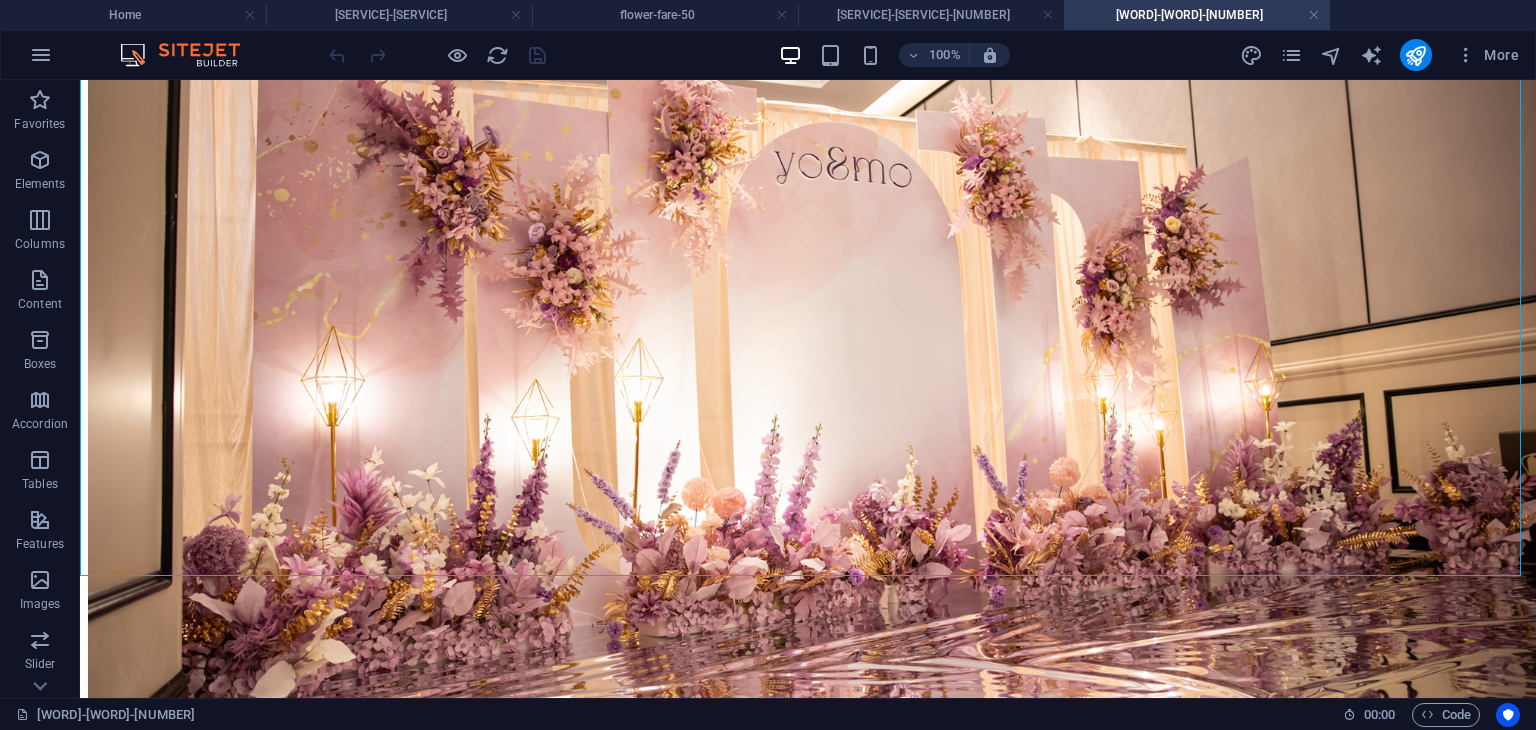 drag, startPoint x: 1531, startPoint y: 116, endPoint x: 1528, endPoint y: 225, distance: 109.041275 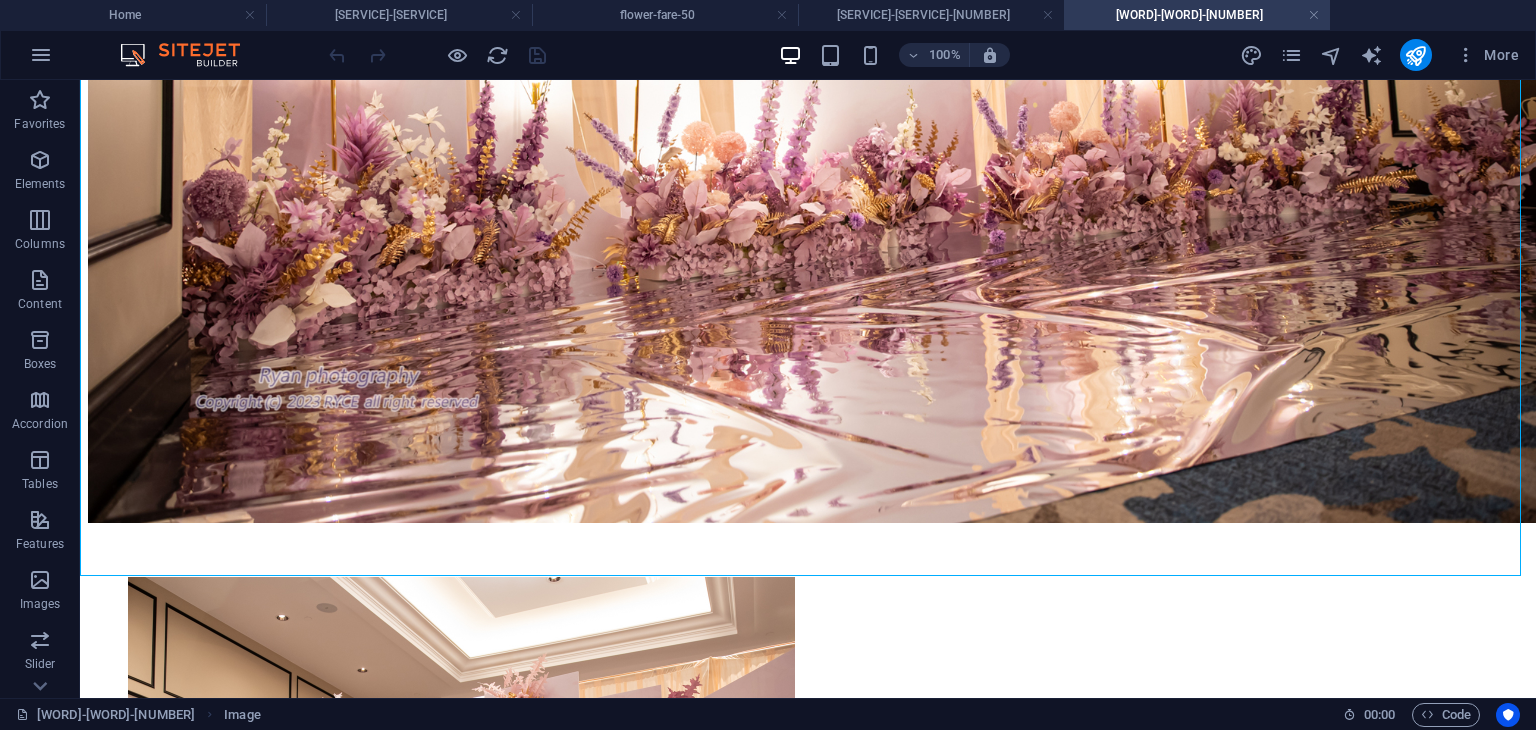 scroll, scrollTop: 988, scrollLeft: 0, axis: vertical 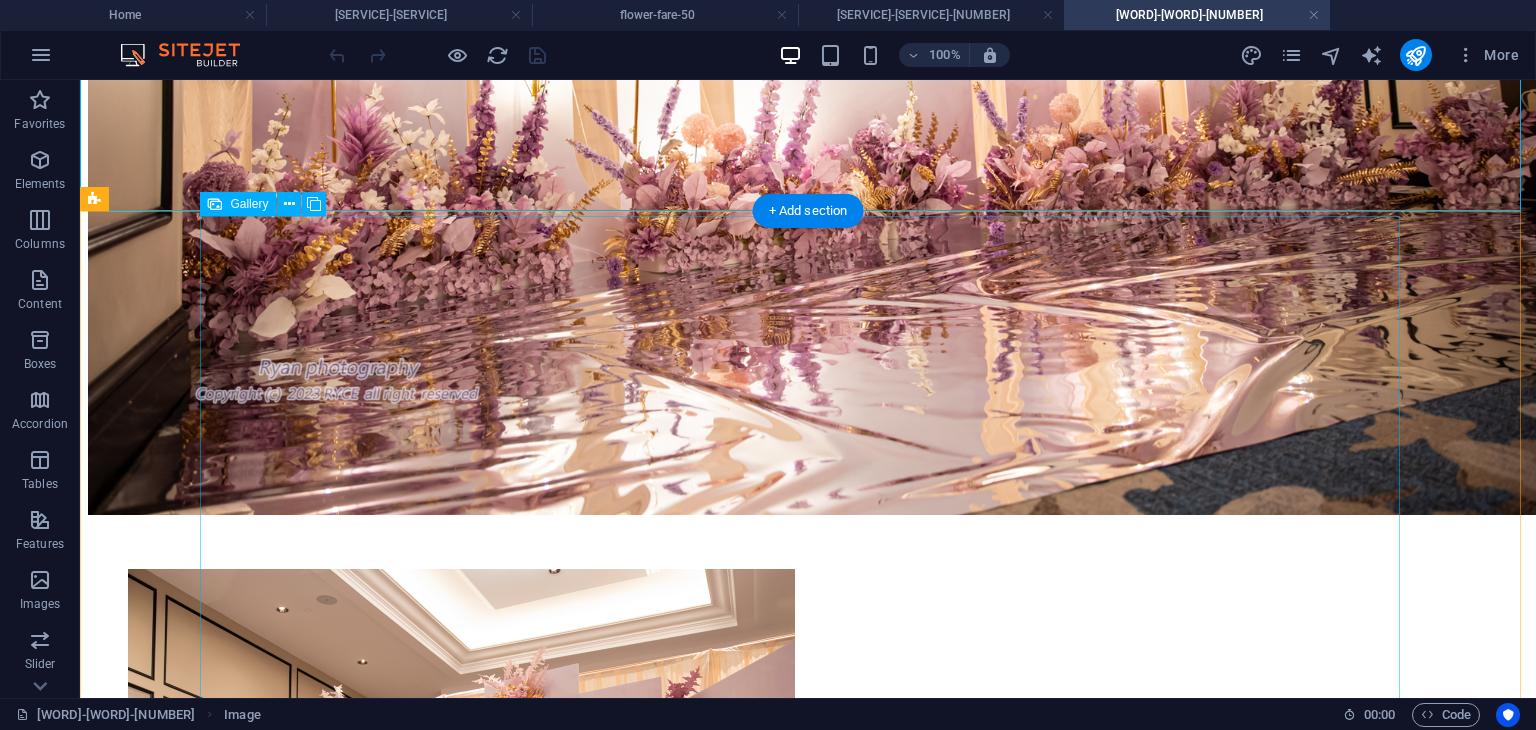 click at bounding box center [688, 25628] 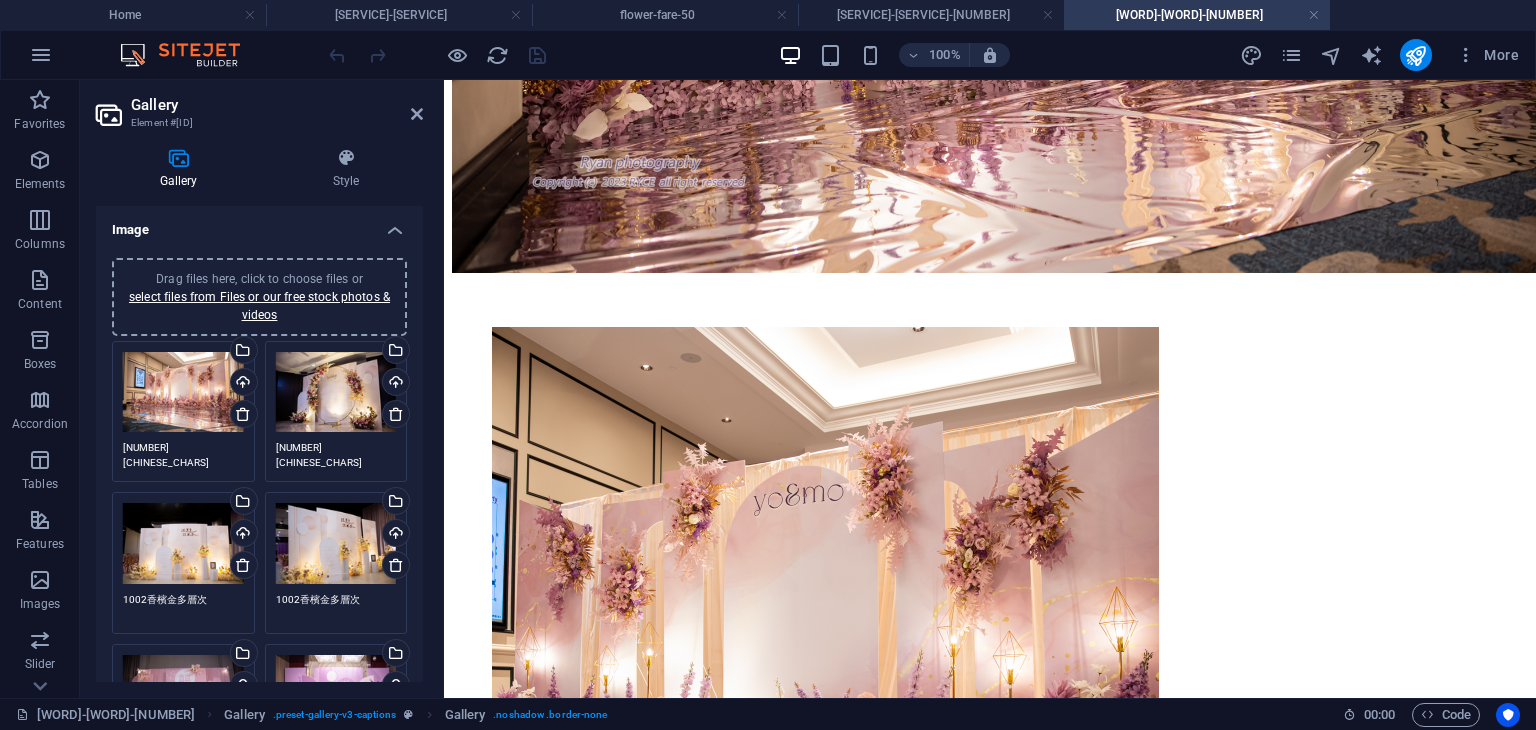 scroll, scrollTop: 22, scrollLeft: 0, axis: vertical 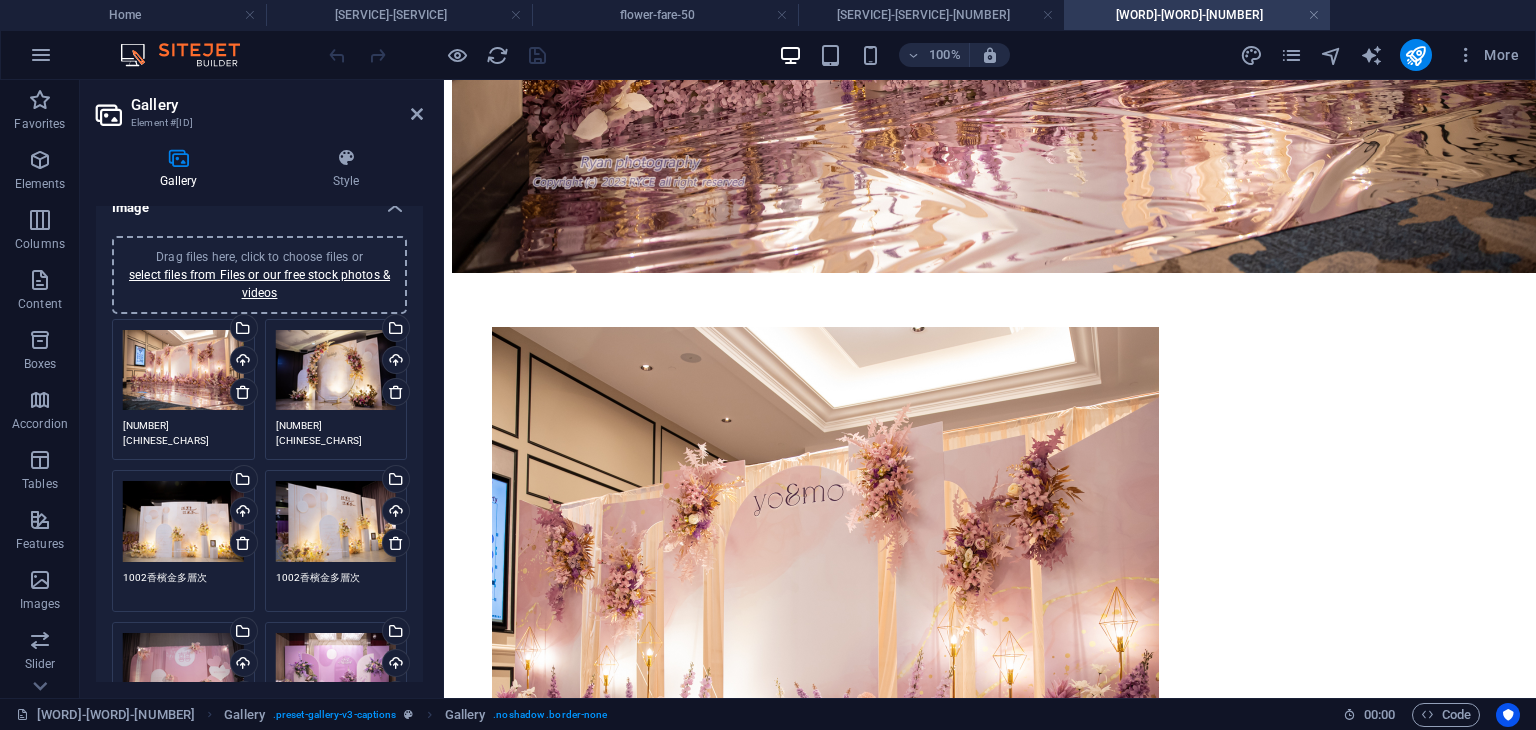 click on "Drag files here, click to choose files or select files from Files or our free stock photos & videos" at bounding box center [336, 521] 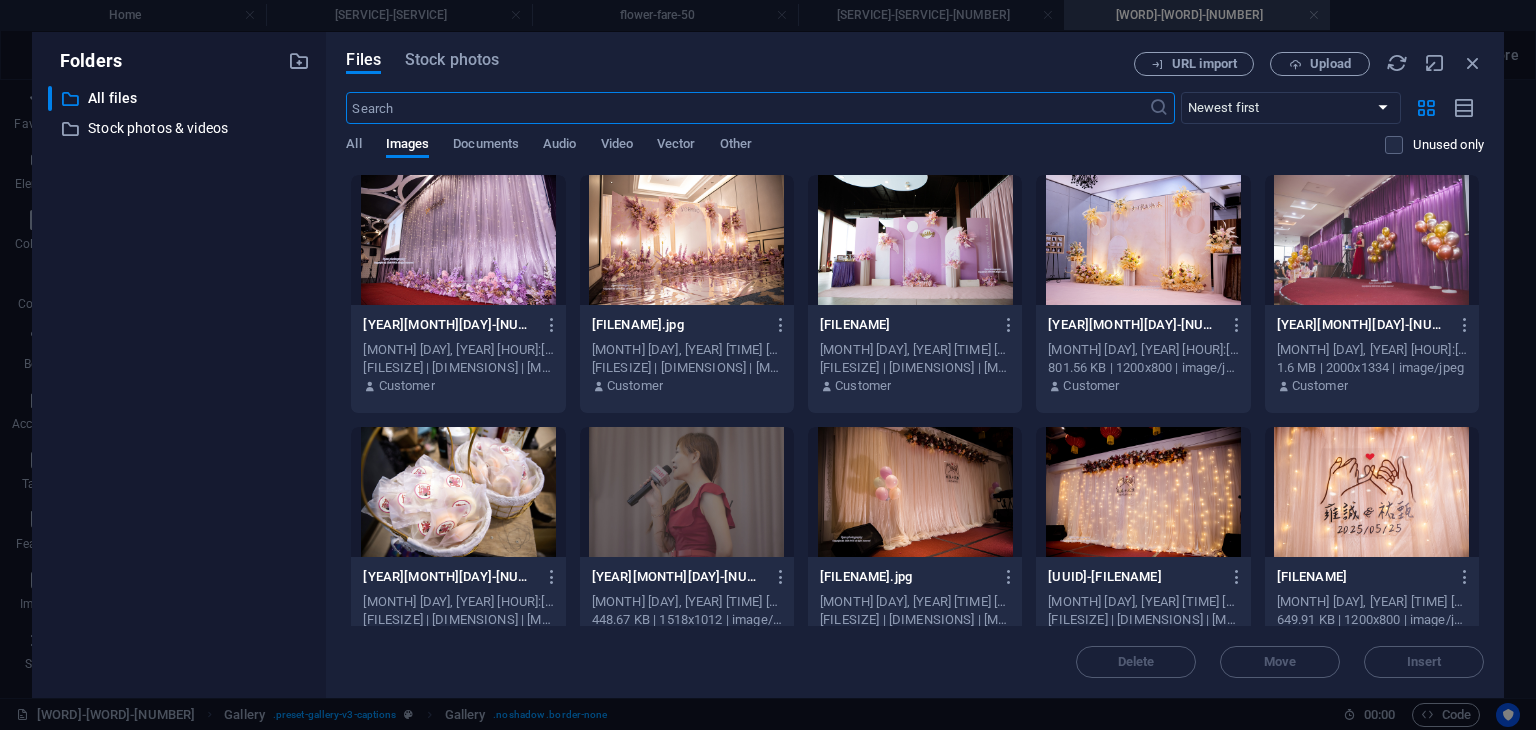 scroll, scrollTop: 934, scrollLeft: 0, axis: vertical 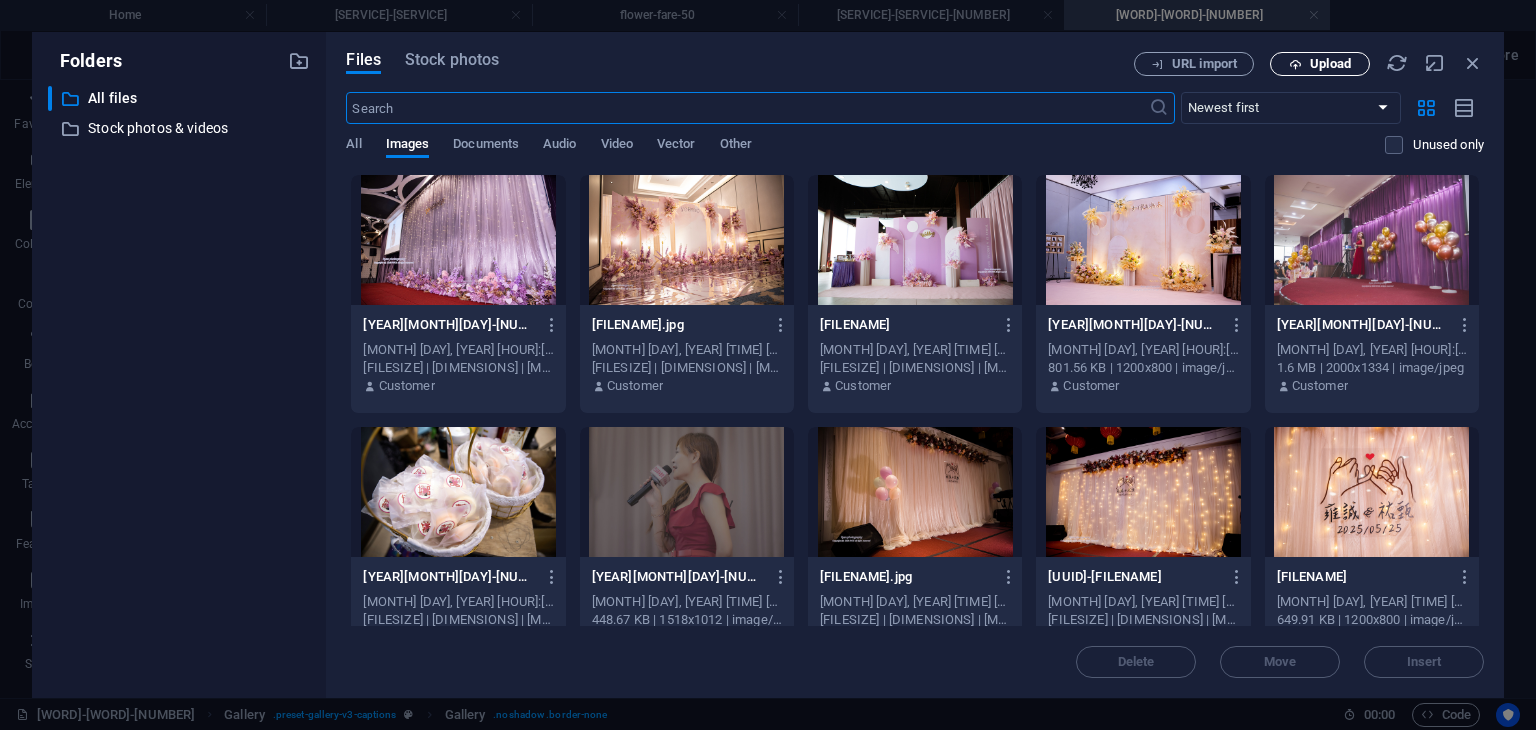 click on "Upload" at bounding box center [1330, 64] 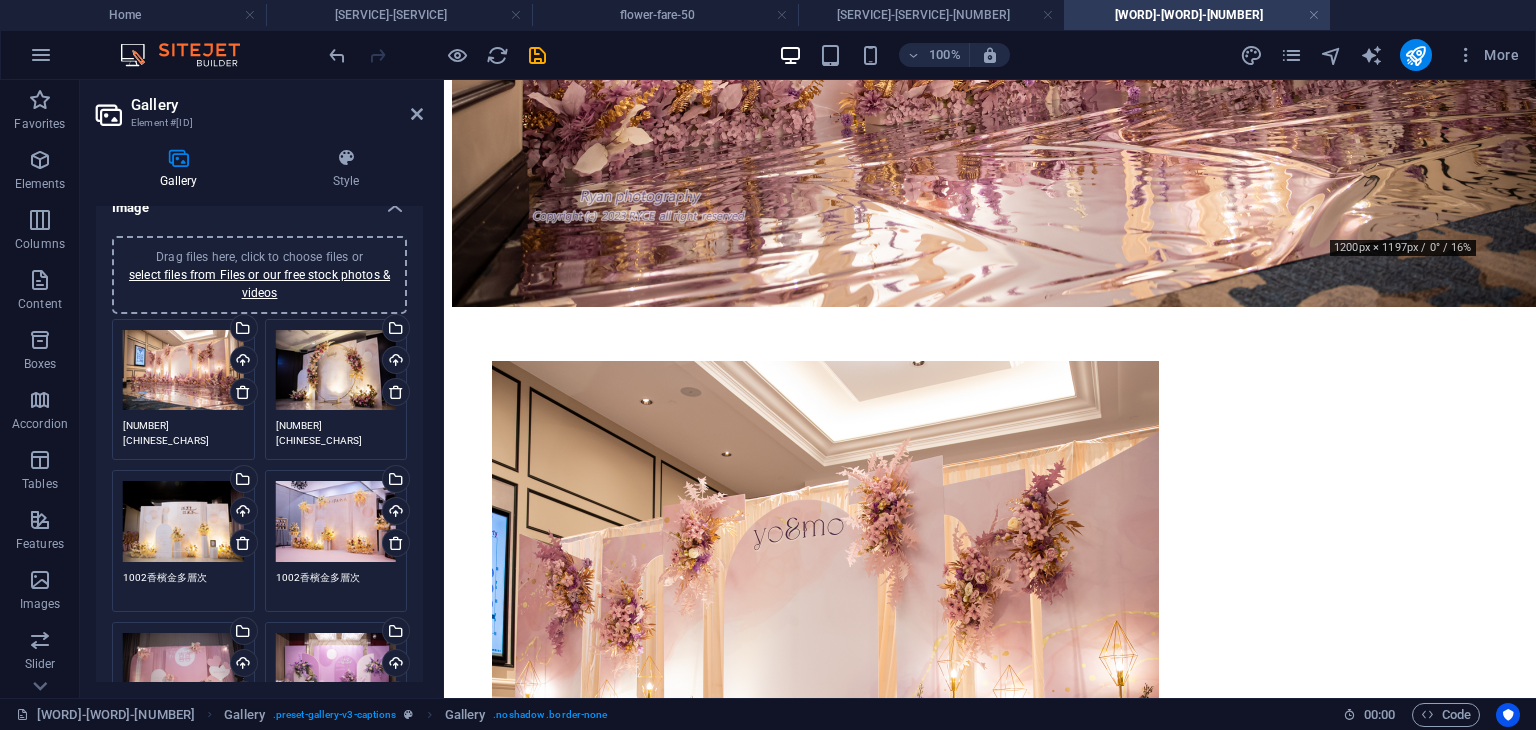 scroll, scrollTop: 968, scrollLeft: 0, axis: vertical 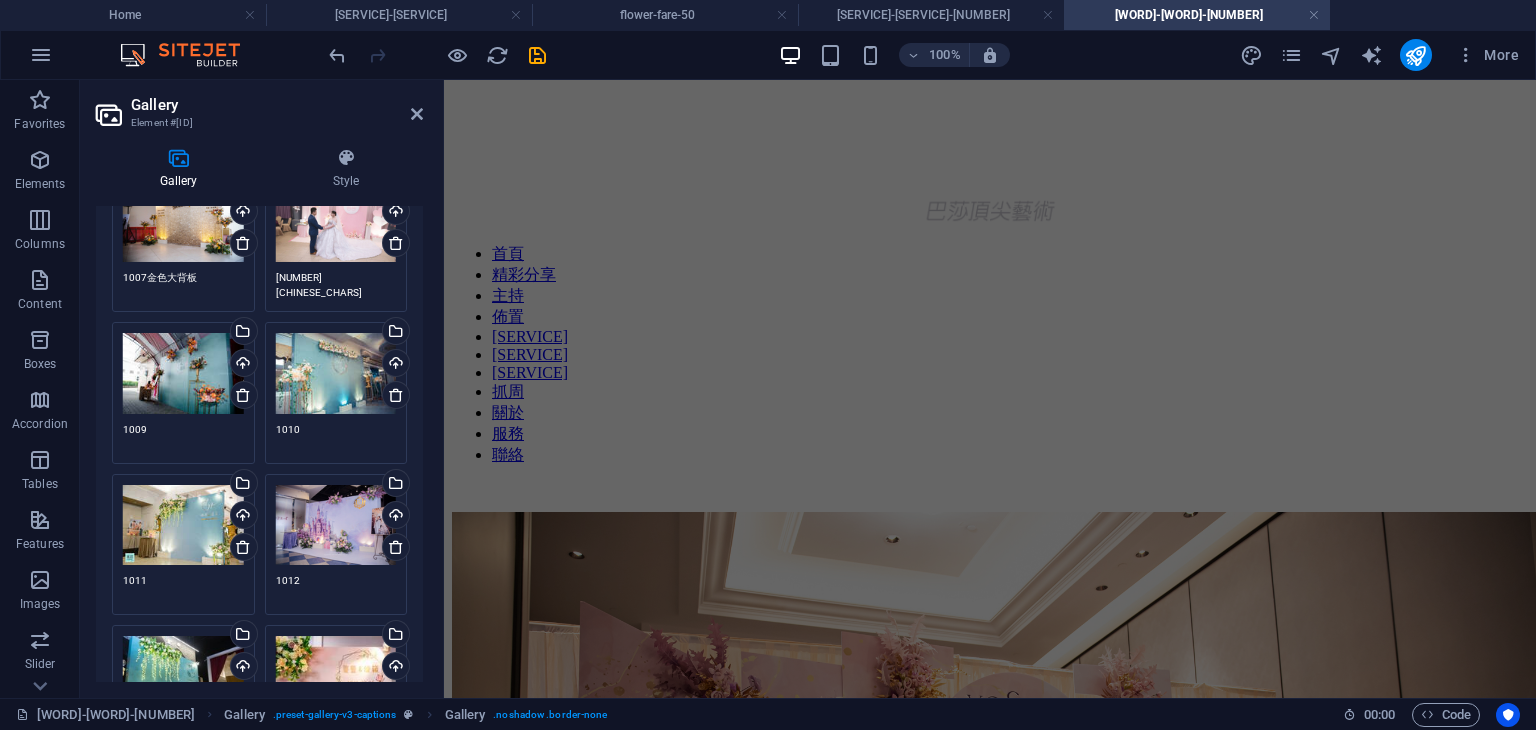 click on "Drag files here, click to choose files or select files from Files or our free stock photos & videos Drag files here, click to choose files or select files from Files or our free stock photos & videos Select files from the file manager, stock photos, or upload file(s) Upload 1000大型五米複合式多層次 Drag files here, click to choose files or select files from Files or our free stock photos & videos Select files from the file manager, stock photos, or upload file(s) Upload 1001花圈多層次 Drag files here, click to choose files or select files from Files or our free stock photos & videos Select files from the file manager, stock photos, or upload file(s) Upload 1002香檳金多層次 Drag files here, click to choose files or select files from Files or our free stock photos & videos Select files from the file manager, stock photos, or upload file(s) Upload 1002香檳金多層次 Drag files here, click to choose files or select files from Files or our free stock photos & videos Upload Upload Upload" at bounding box center [259, 1405] 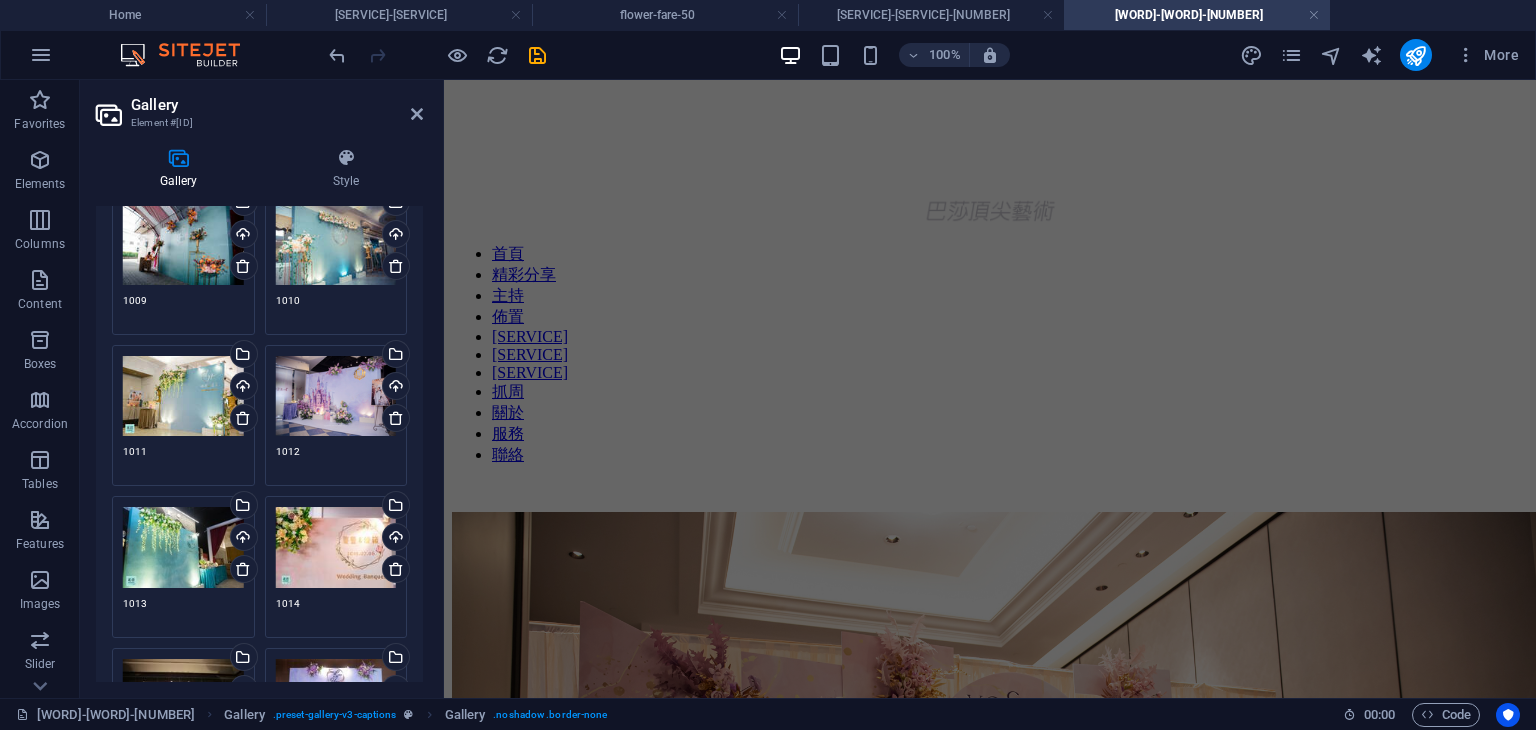 scroll, scrollTop: 1178, scrollLeft: 0, axis: vertical 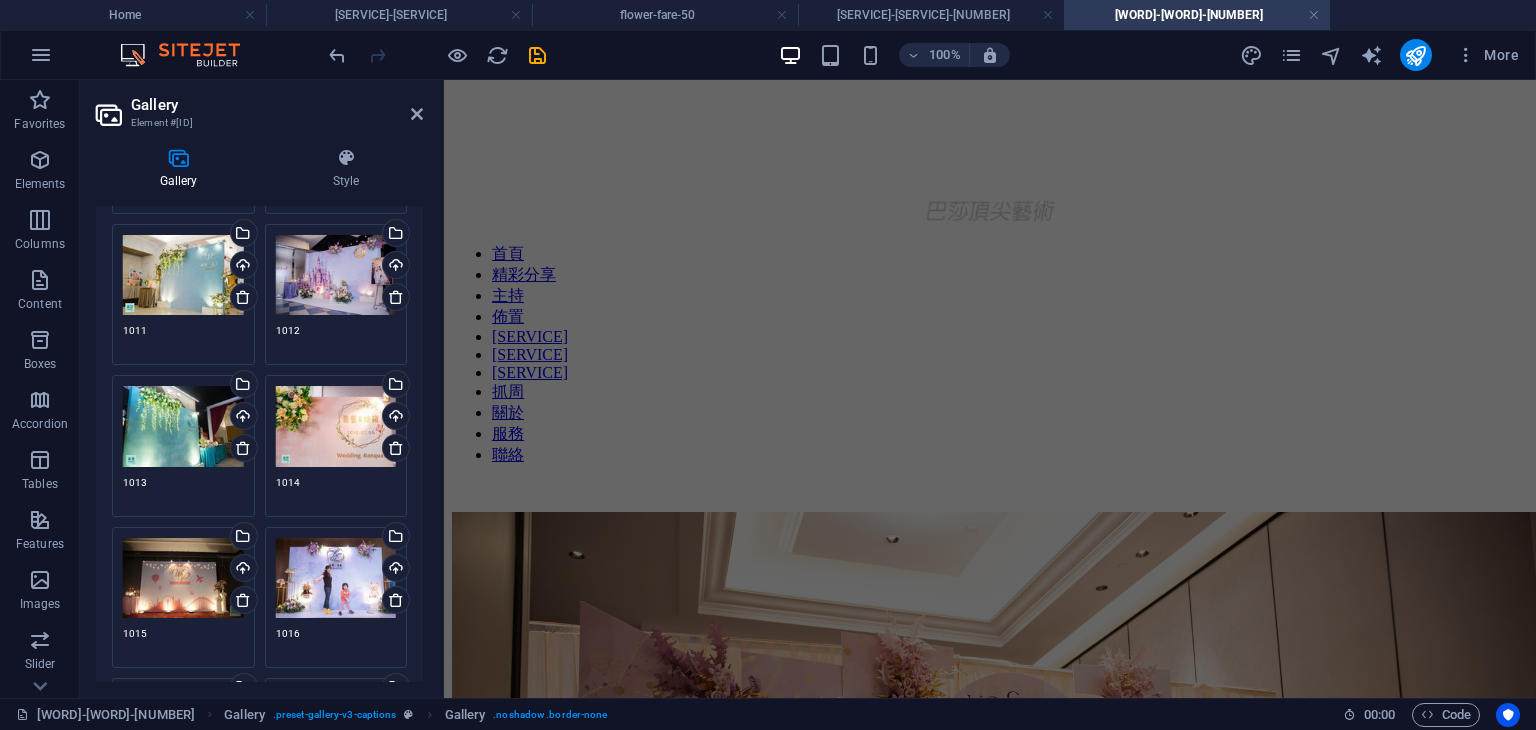 click on "Drag files here, click to choose files or select files from Files or our free stock photos & videos" at bounding box center (183, 426) 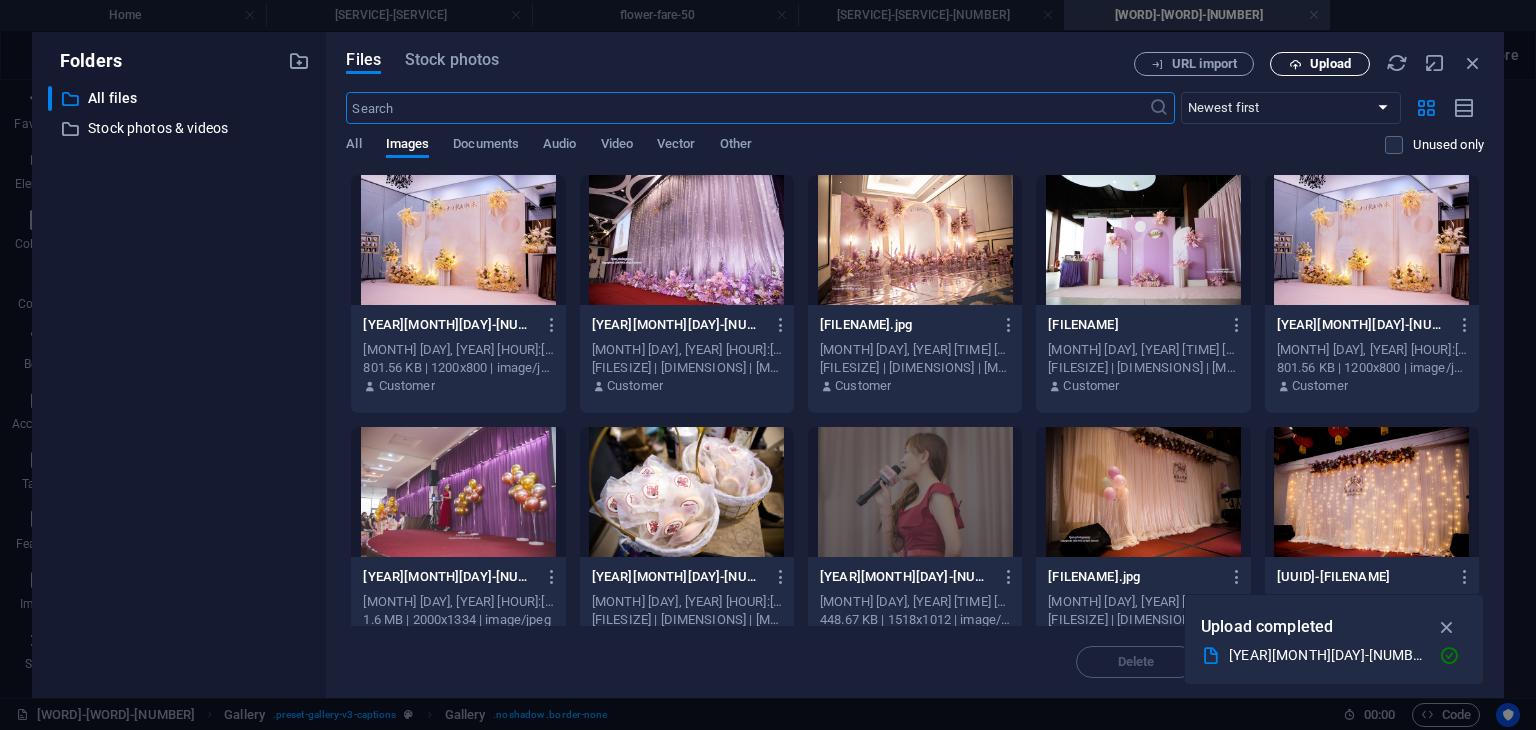 click on "Upload" at bounding box center [1330, 64] 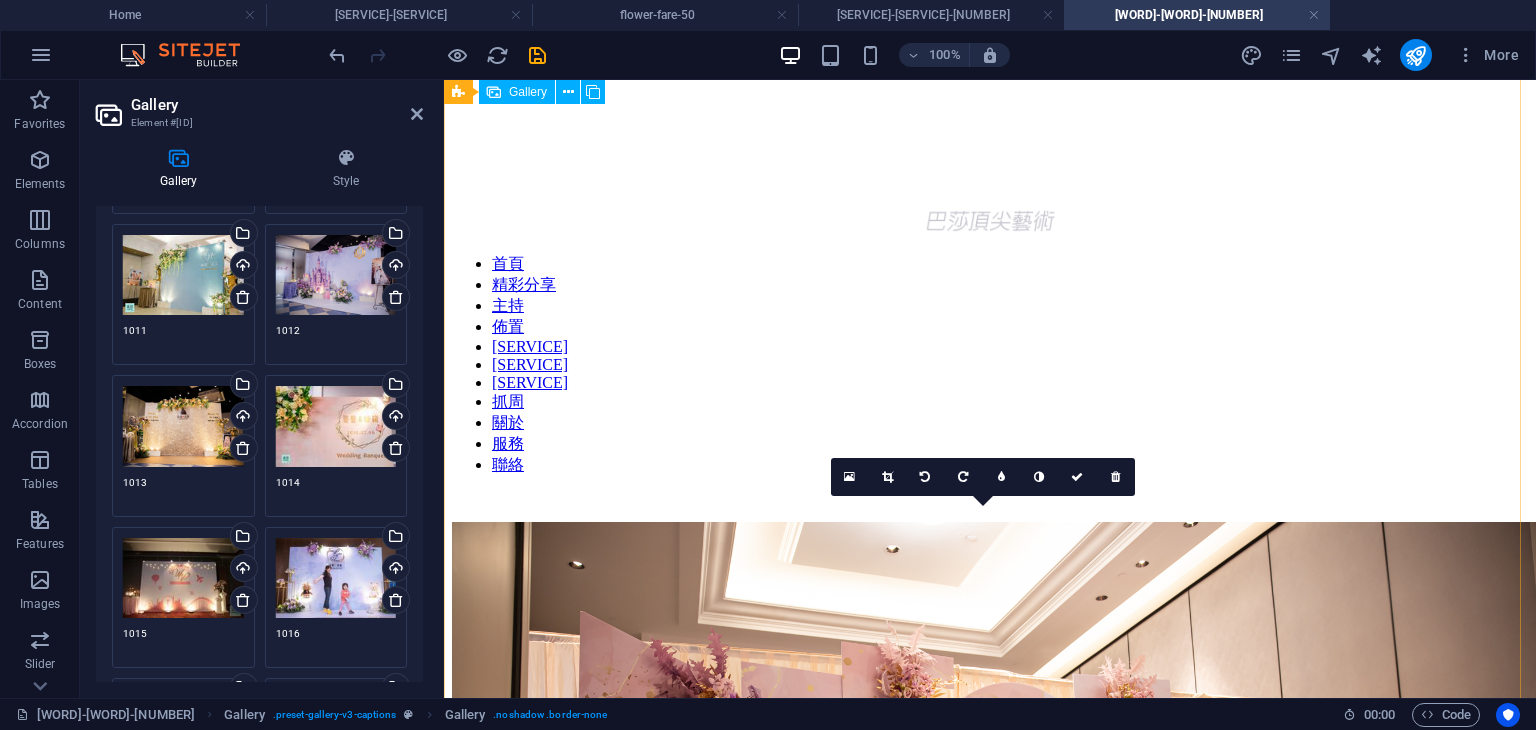 scroll, scrollTop: 1840, scrollLeft: 0, axis: vertical 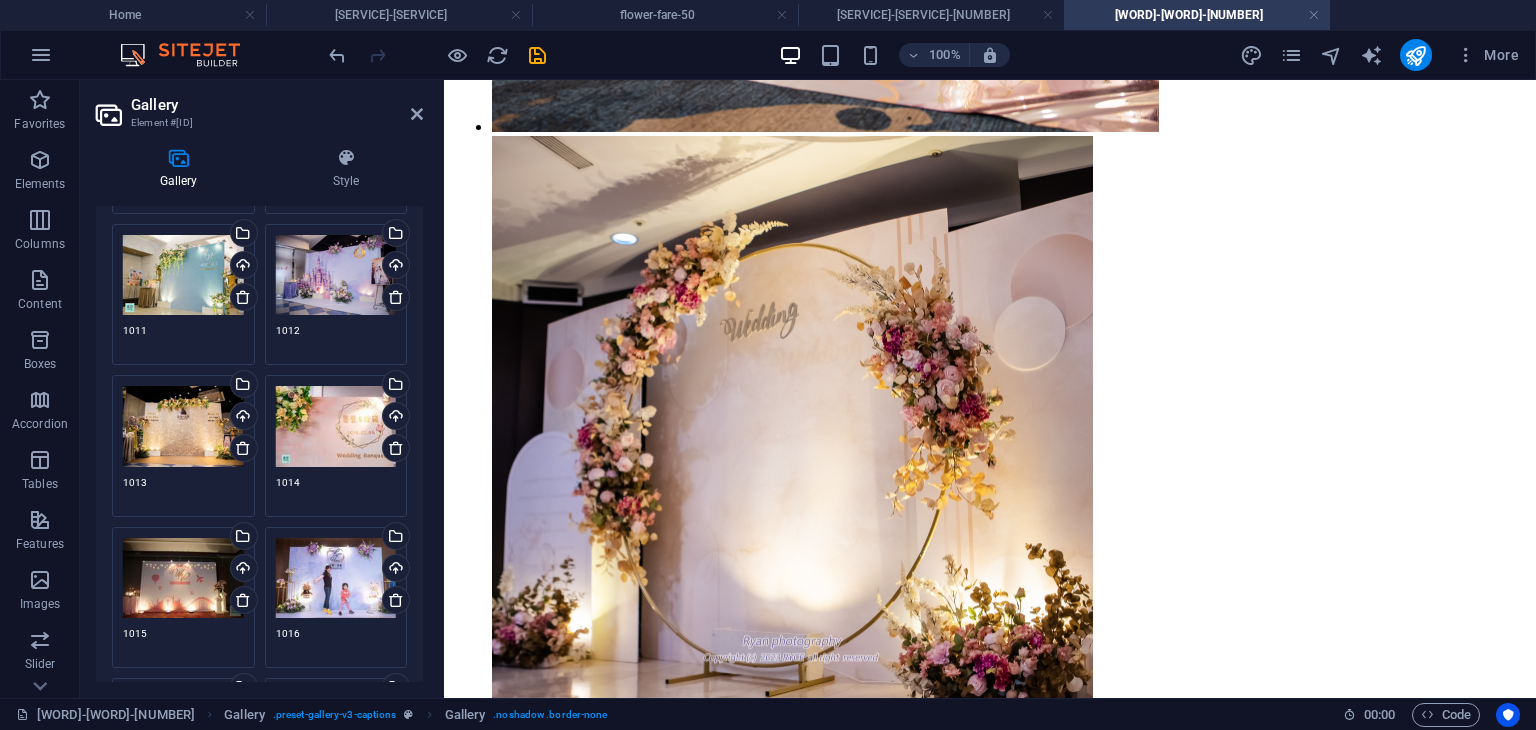 click on "Drag files here, click to choose files or select files from Files or our free stock photos & videos" at bounding box center [336, 426] 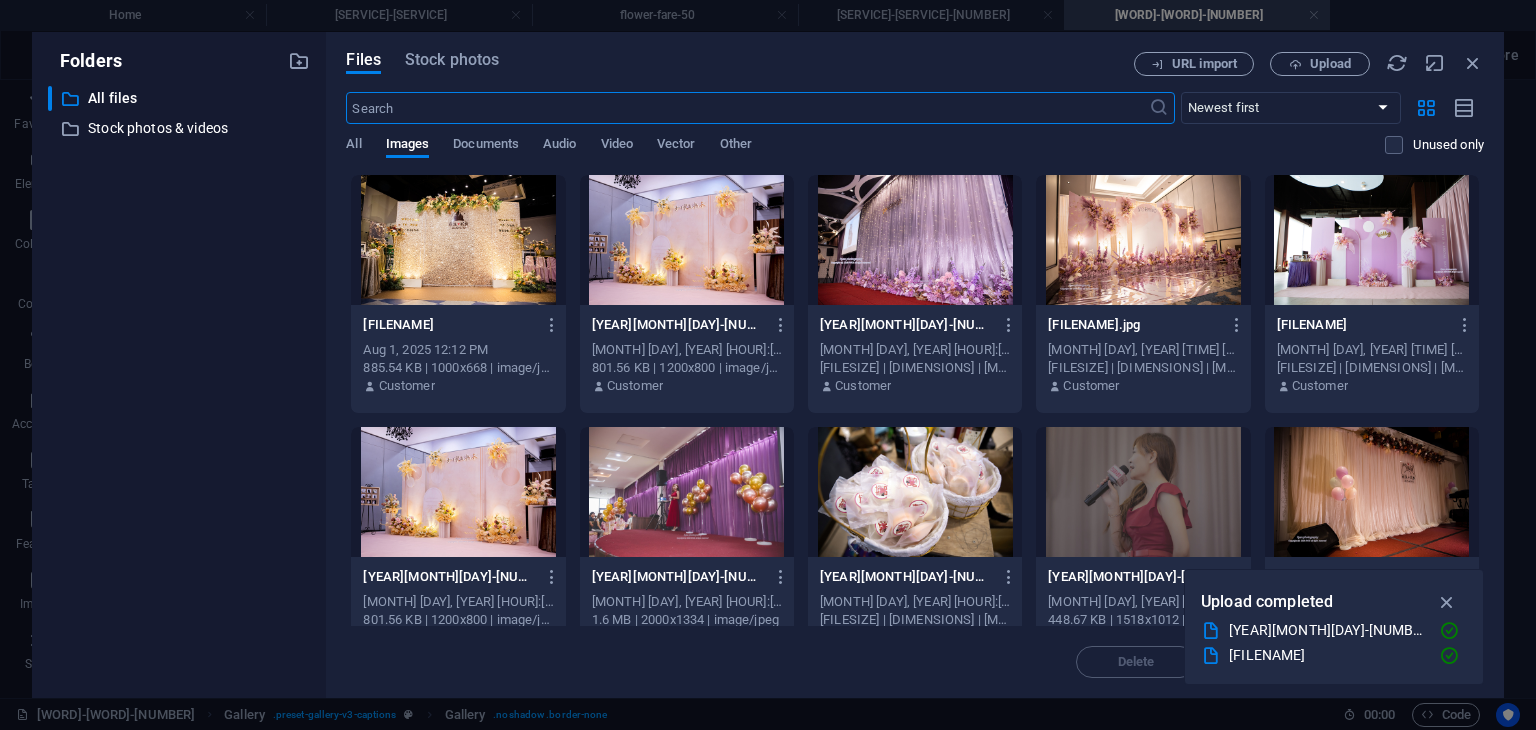 scroll, scrollTop: 1806, scrollLeft: 0, axis: vertical 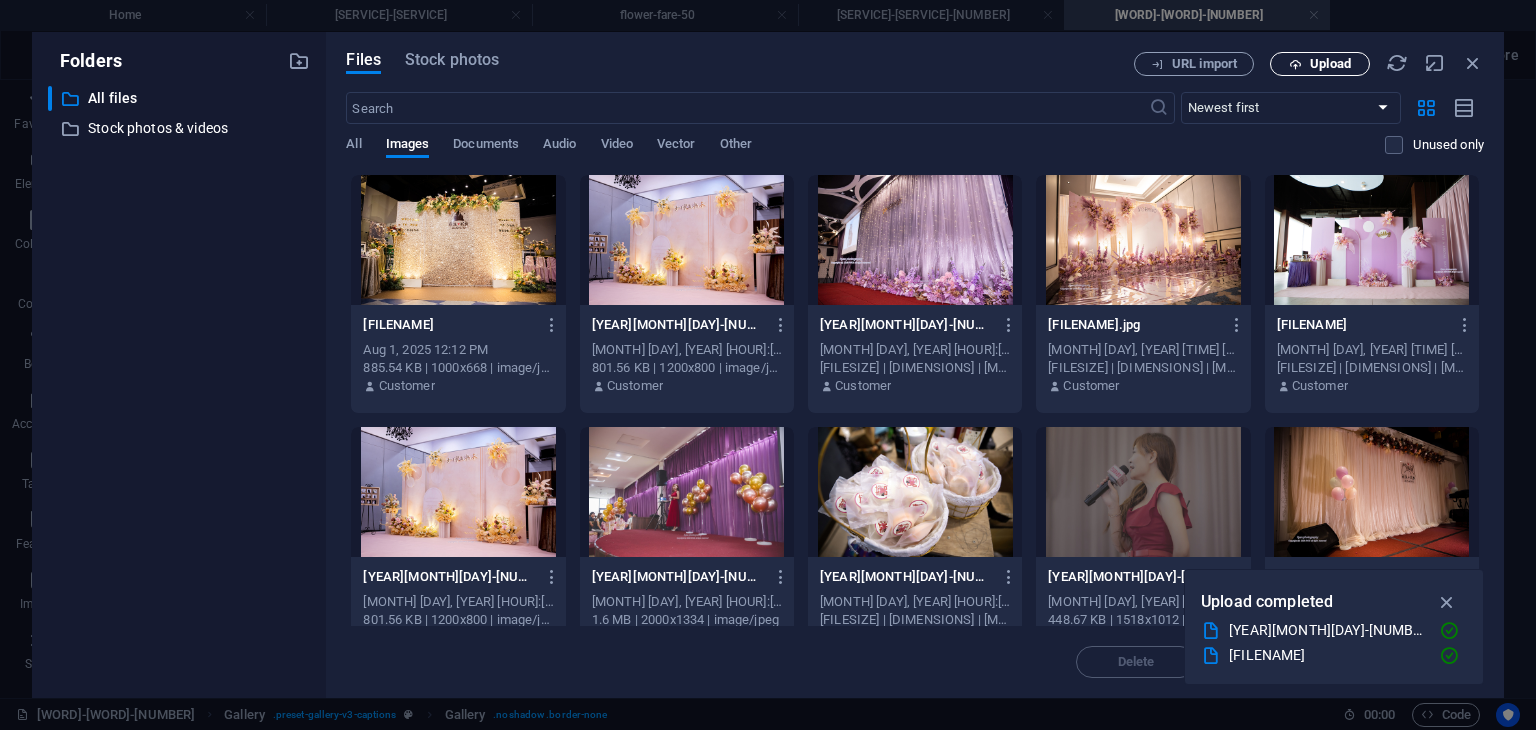 click on "Upload" at bounding box center (1330, 64) 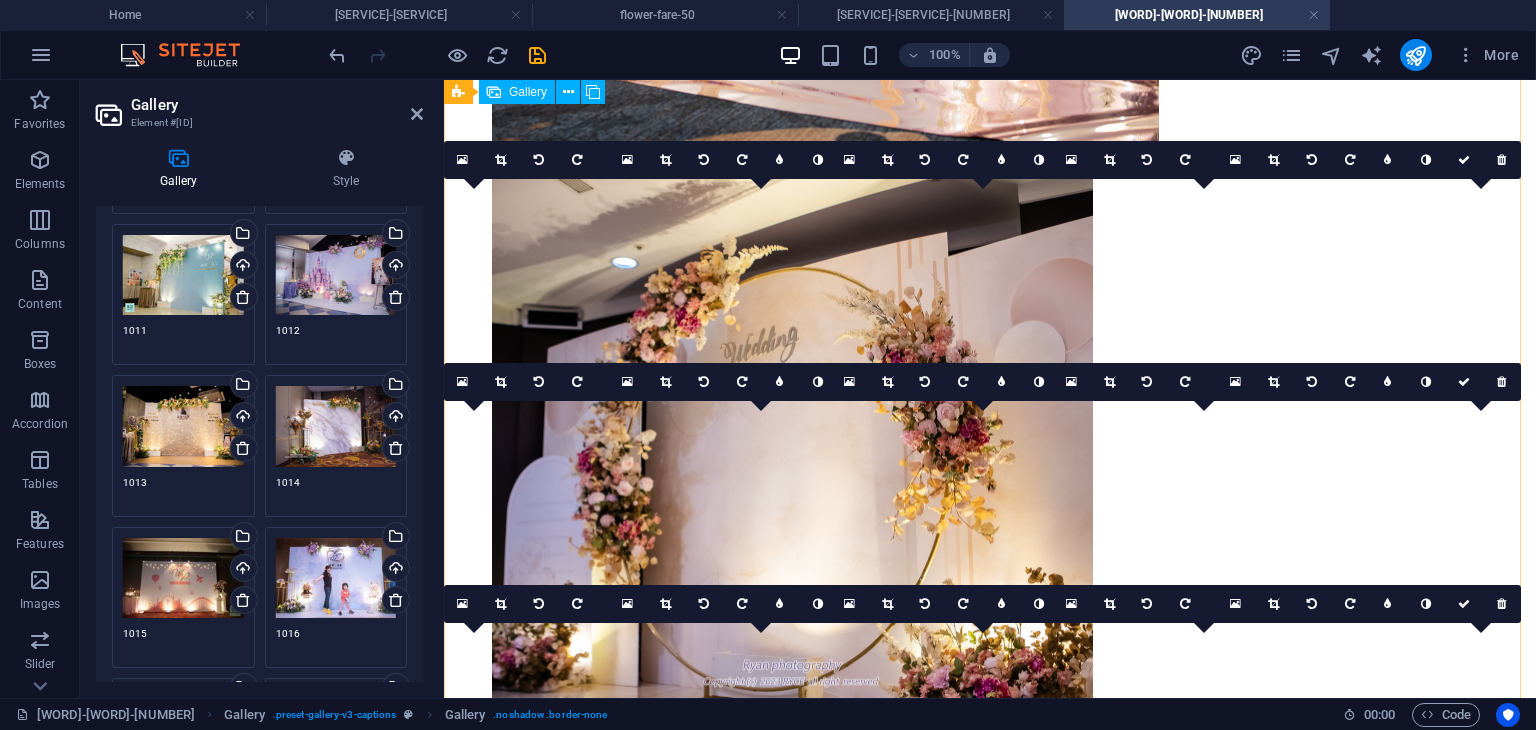 scroll, scrollTop: 2156, scrollLeft: 0, axis: vertical 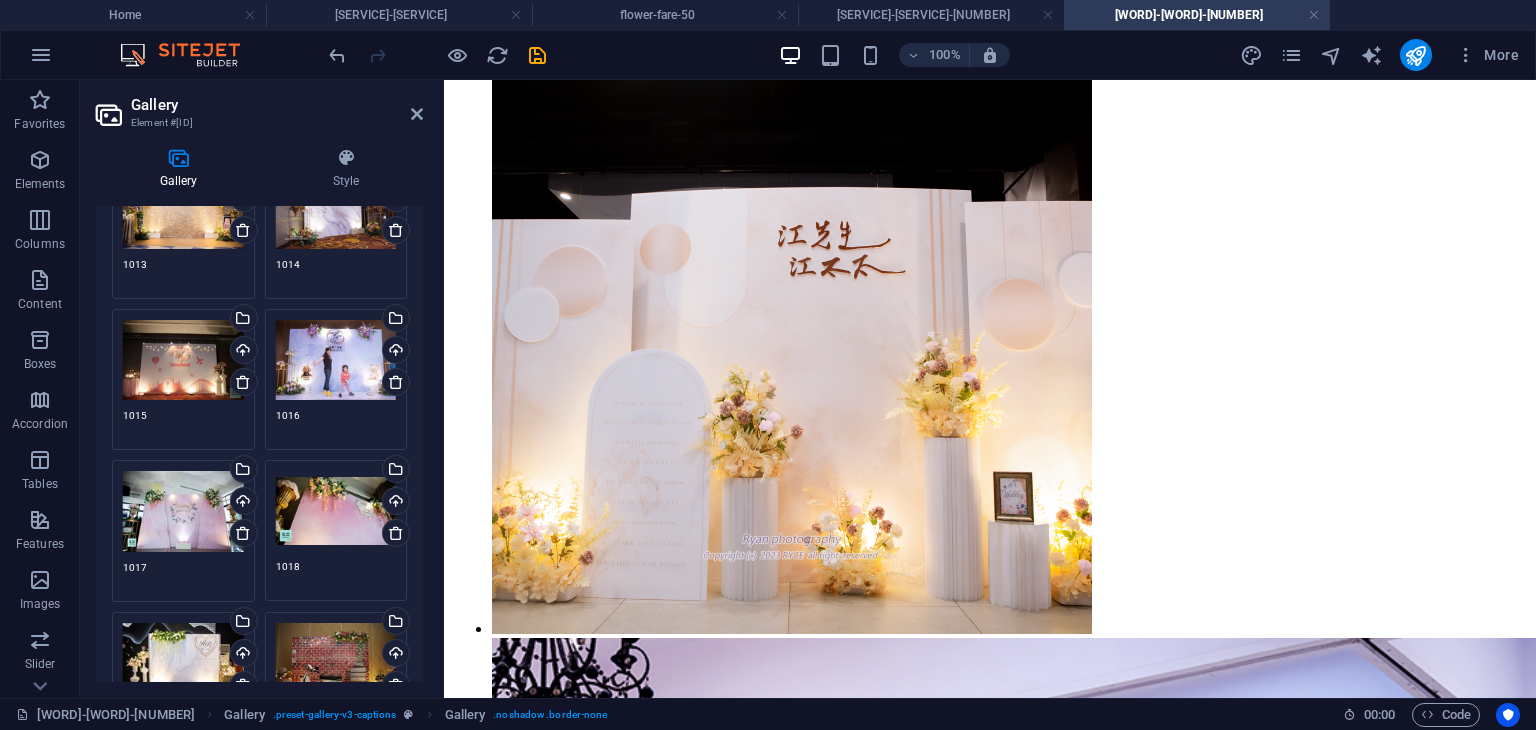 click on "Drag files here, click to choose files or select files from Files or our free stock photos & videos" at bounding box center [183, 360] 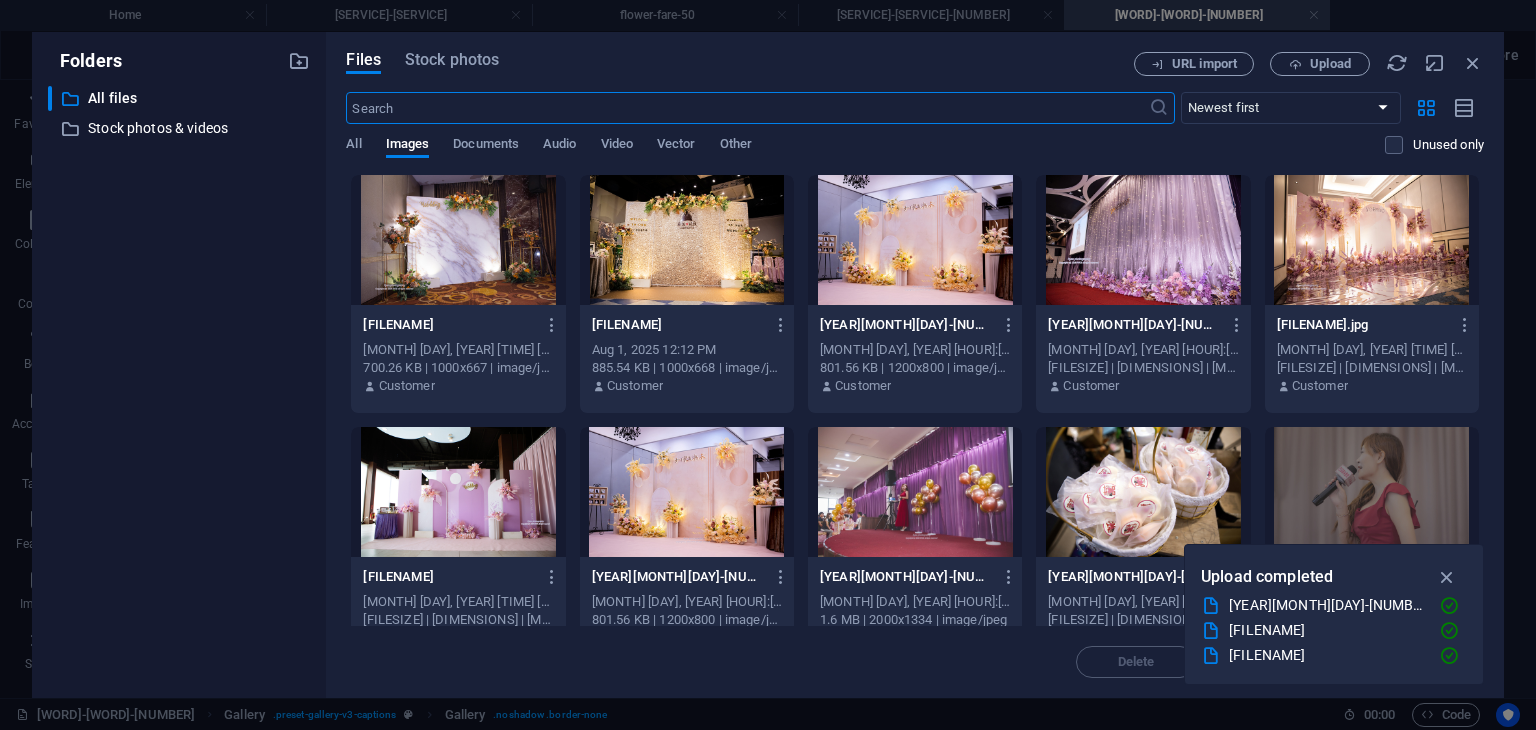 scroll, scrollTop: 940, scrollLeft: 0, axis: vertical 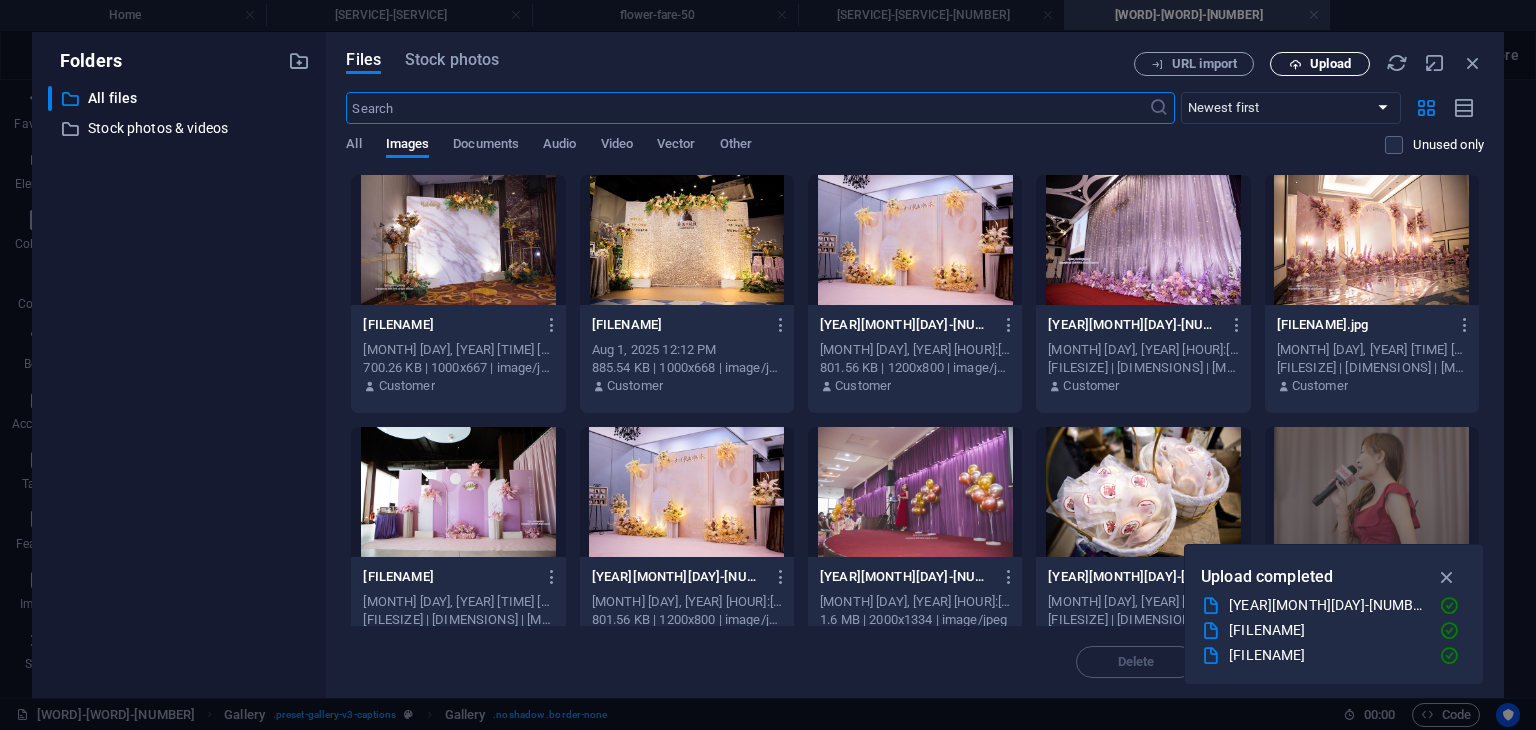 click on "Upload" at bounding box center (1320, 64) 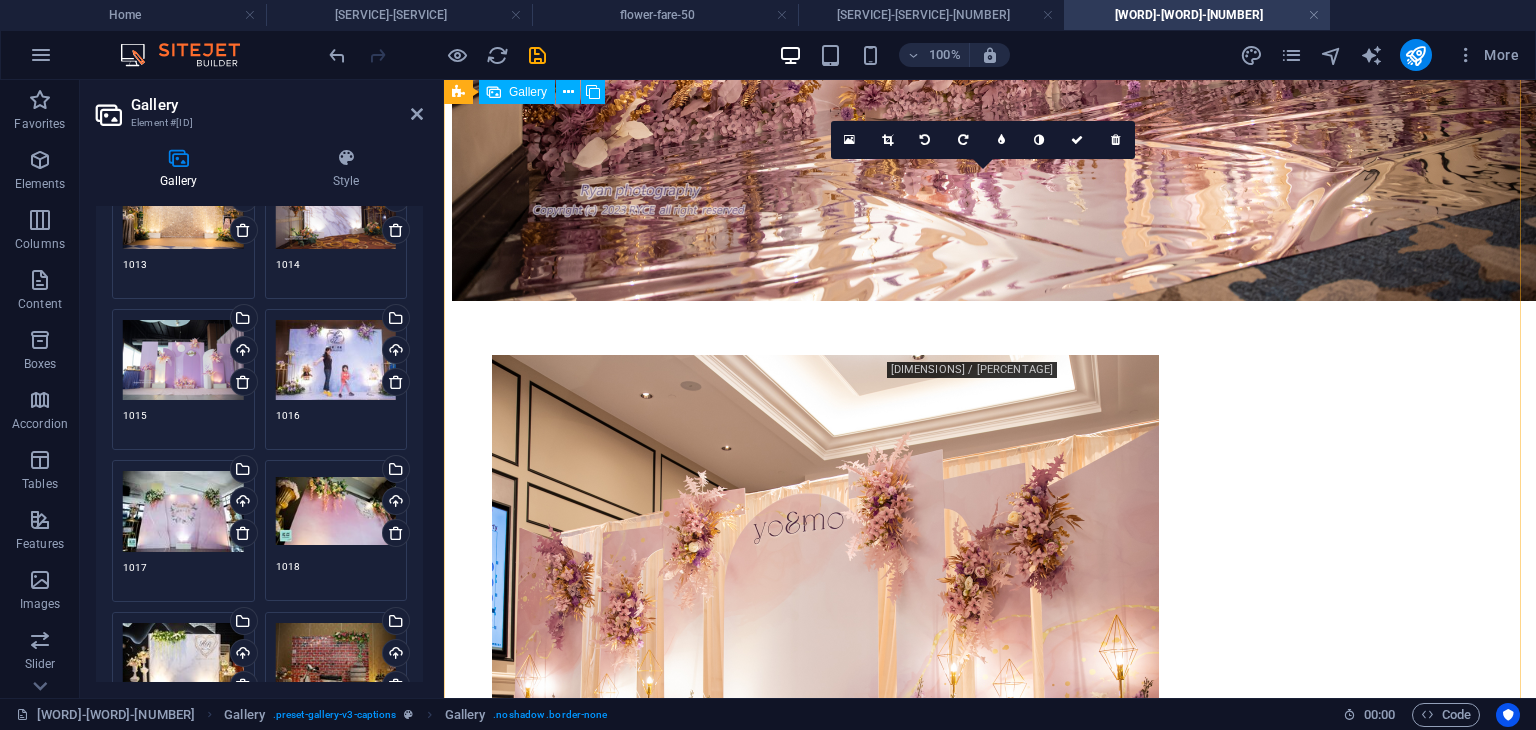 scroll, scrollTop: 1290, scrollLeft: 0, axis: vertical 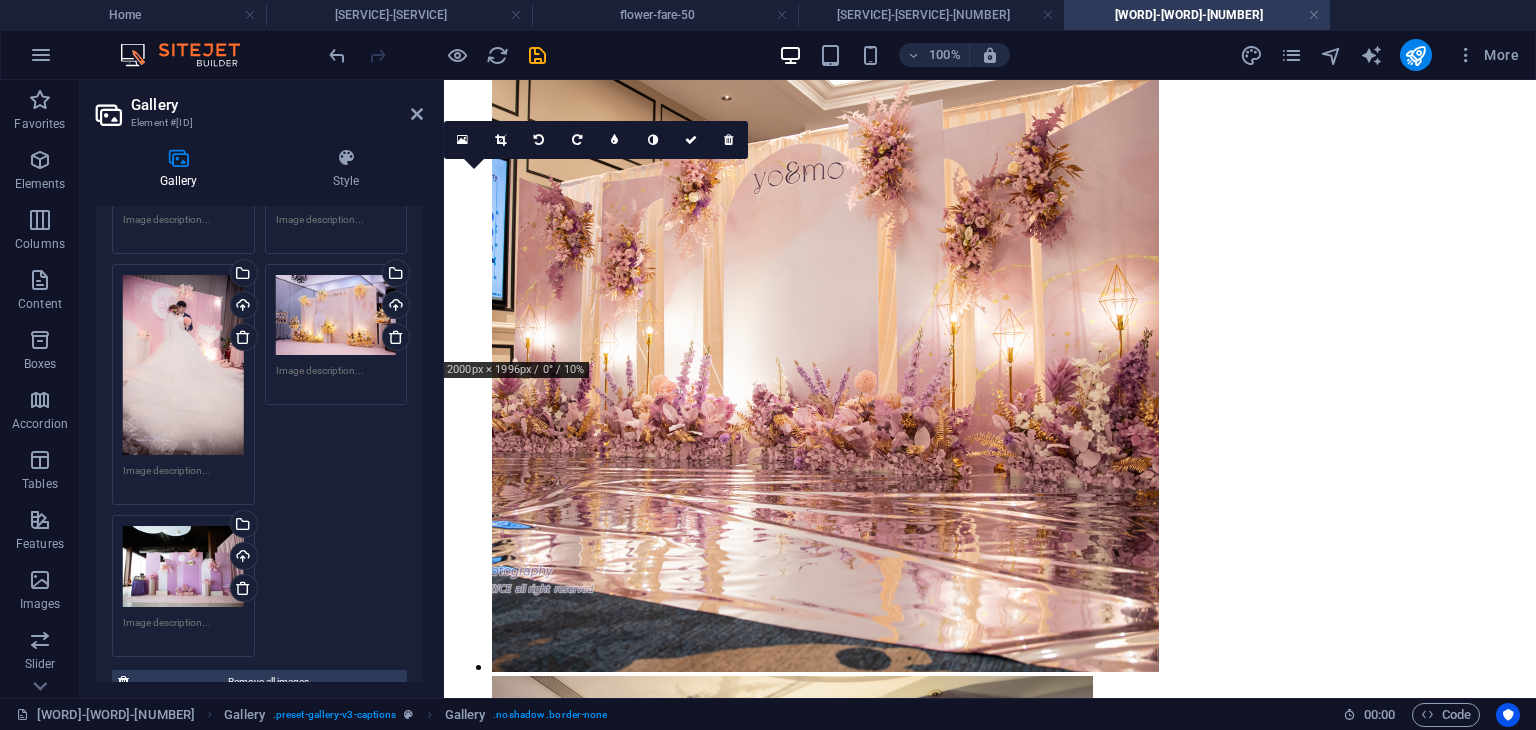 drag, startPoint x: 420, startPoint y: 397, endPoint x: 8, endPoint y: 563, distance: 444.18463 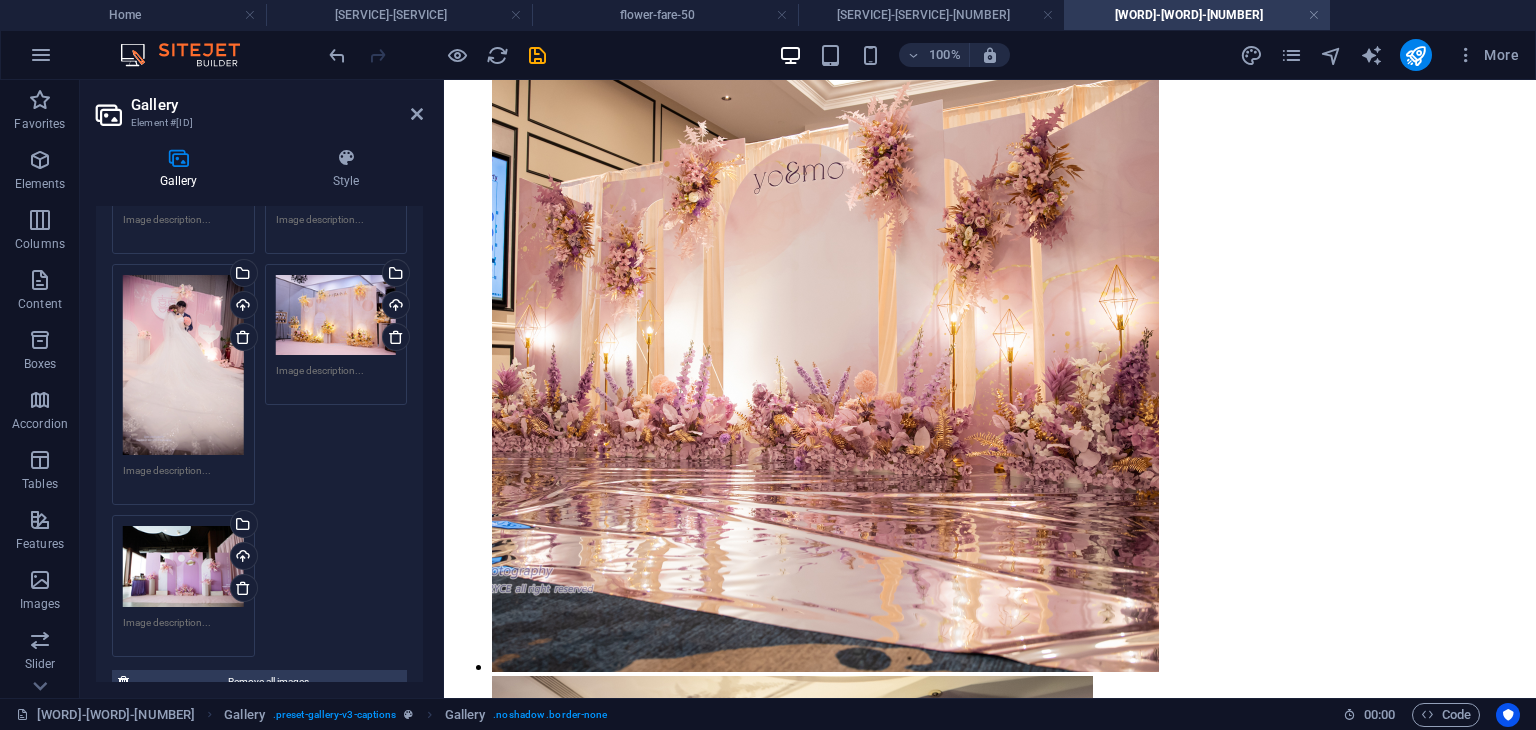click on "Drag files here, click to choose files or select files from Files or our free stock photos & videos" at bounding box center (183, 566) 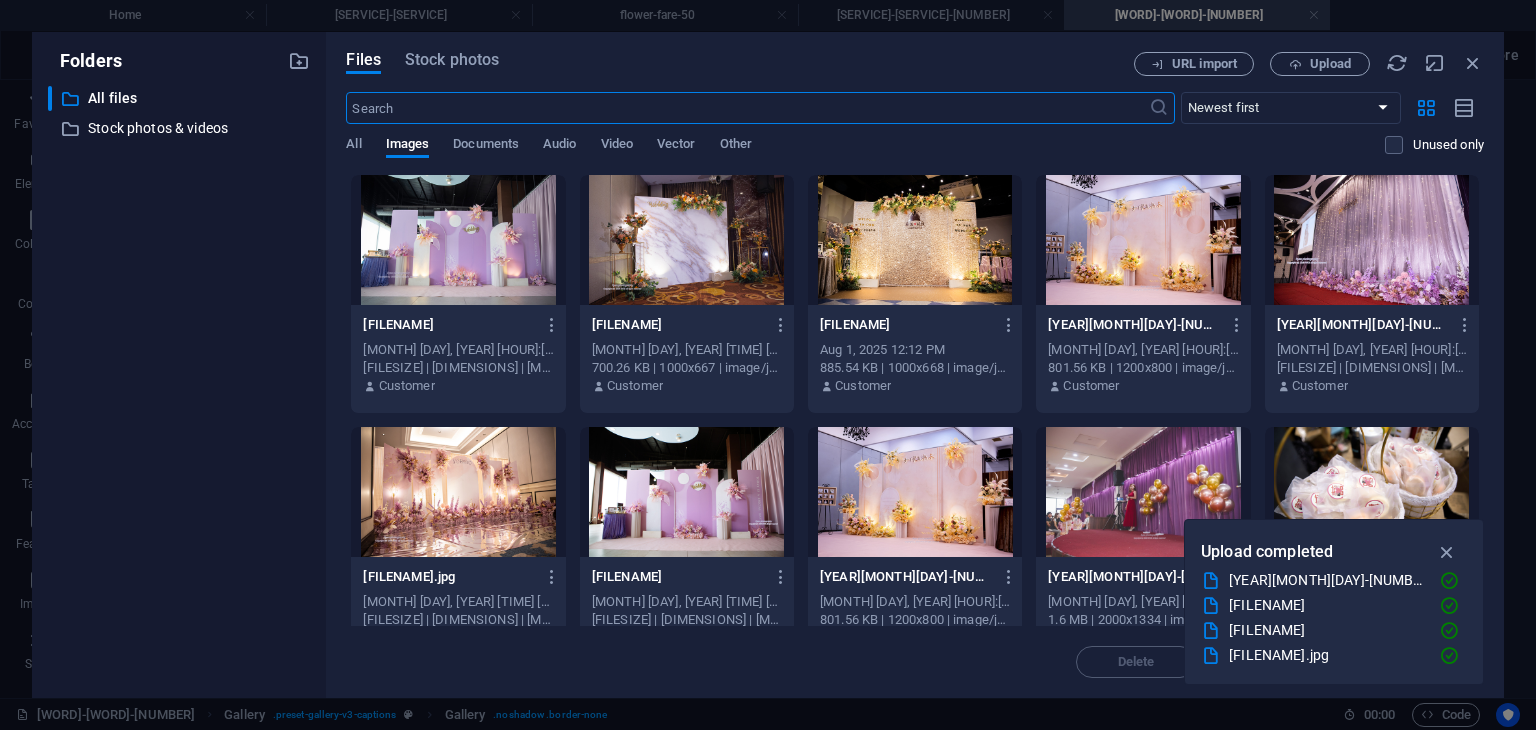 scroll, scrollTop: 1256, scrollLeft: 0, axis: vertical 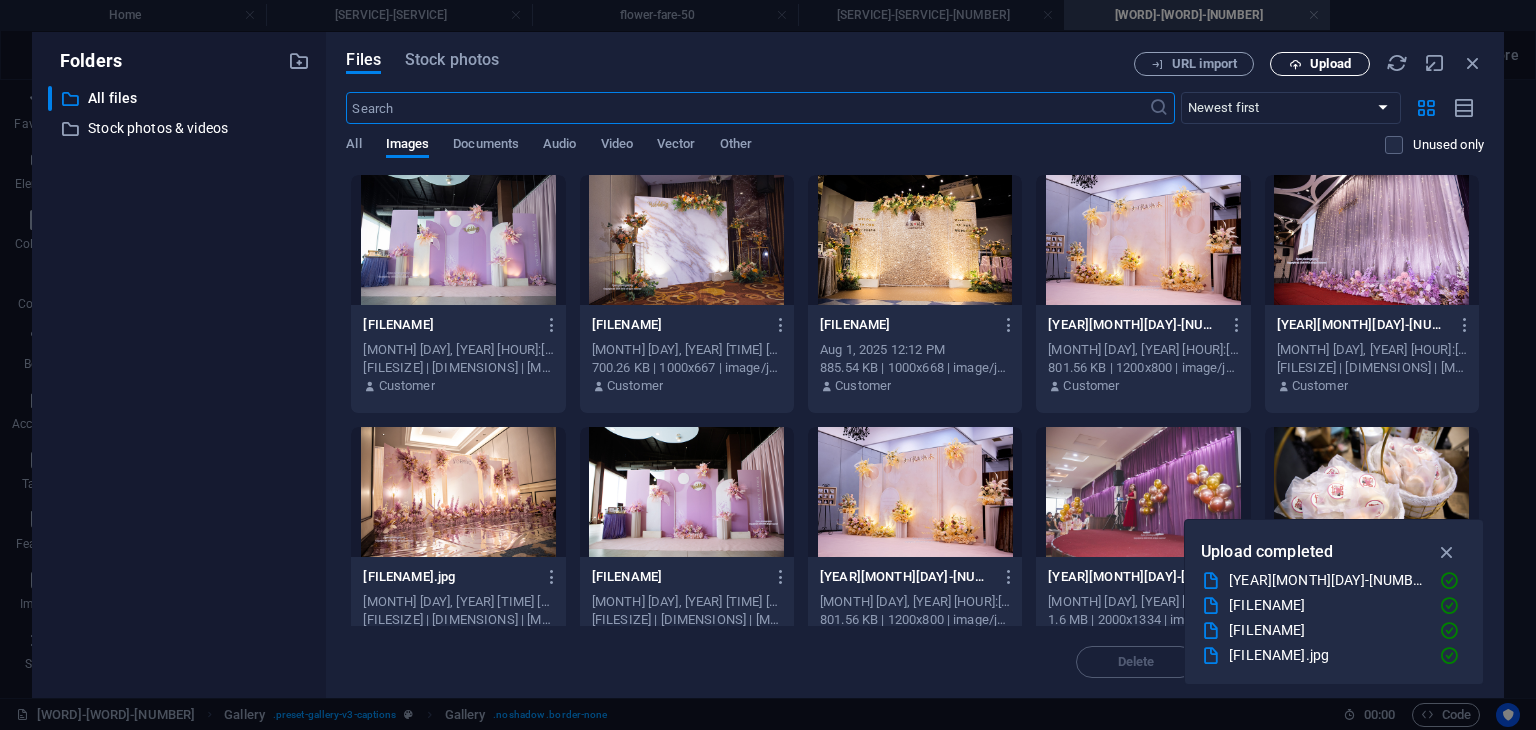 click on "Upload" at bounding box center (1320, 64) 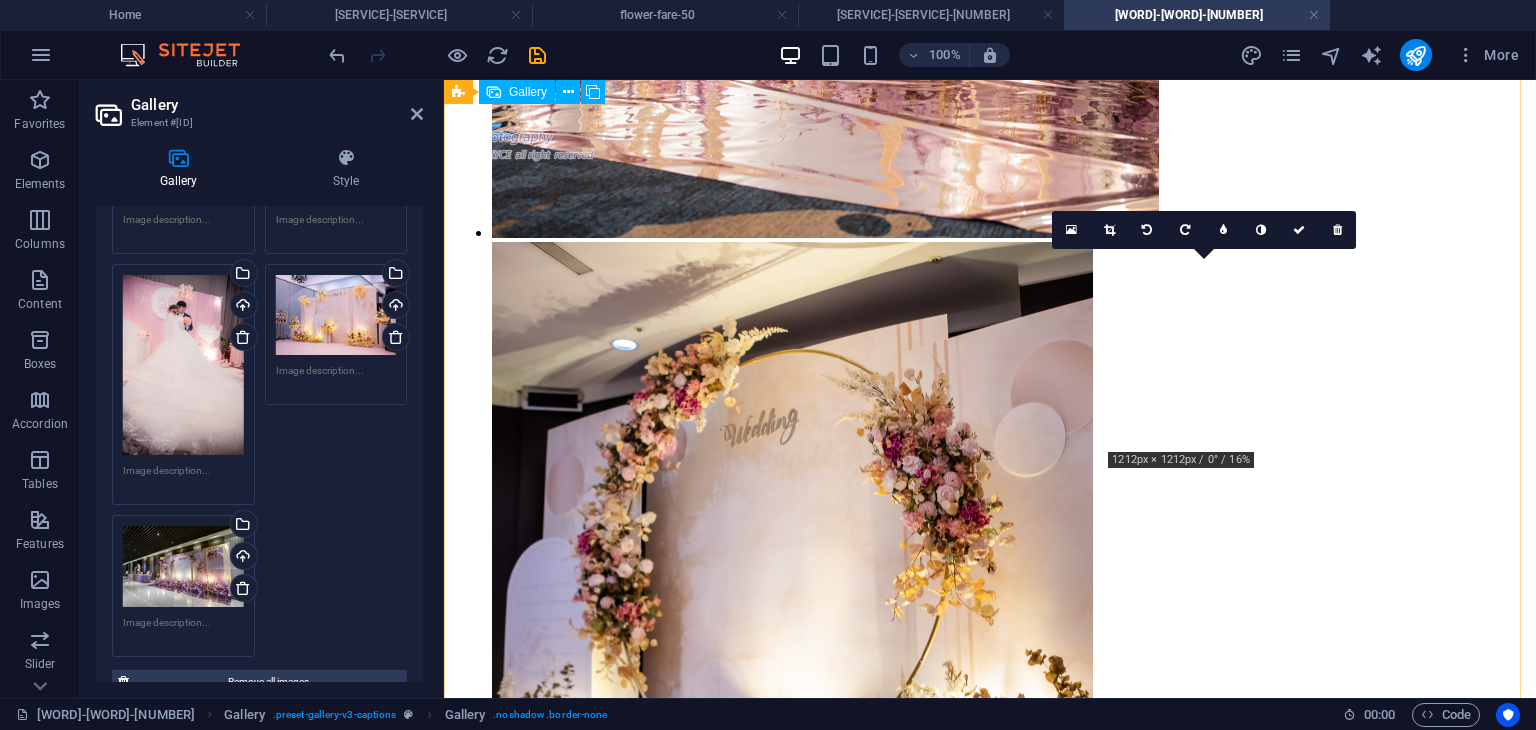 scroll, scrollTop: 1708, scrollLeft: 0, axis: vertical 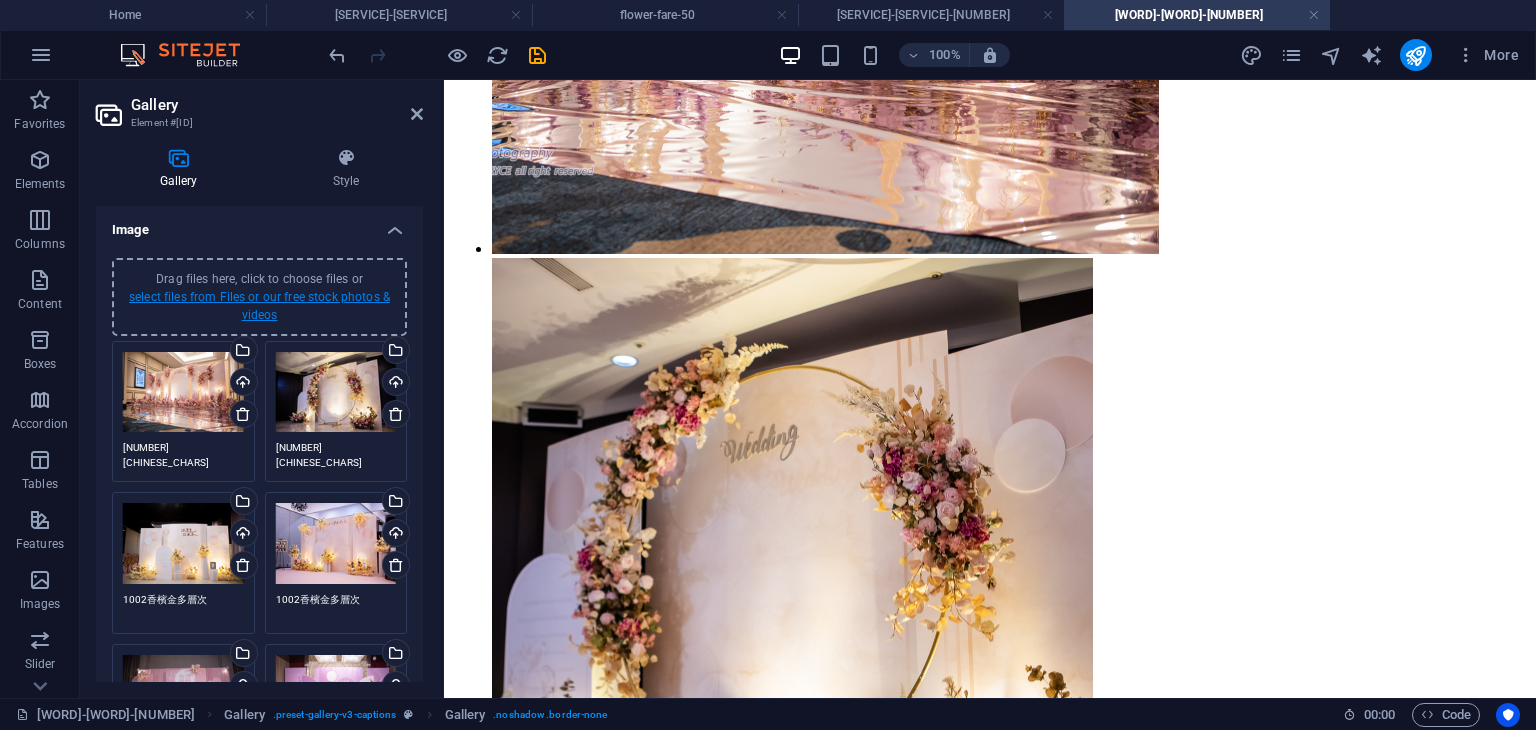 drag, startPoint x: 269, startPoint y: 296, endPoint x: 156, endPoint y: 190, distance: 154.93547 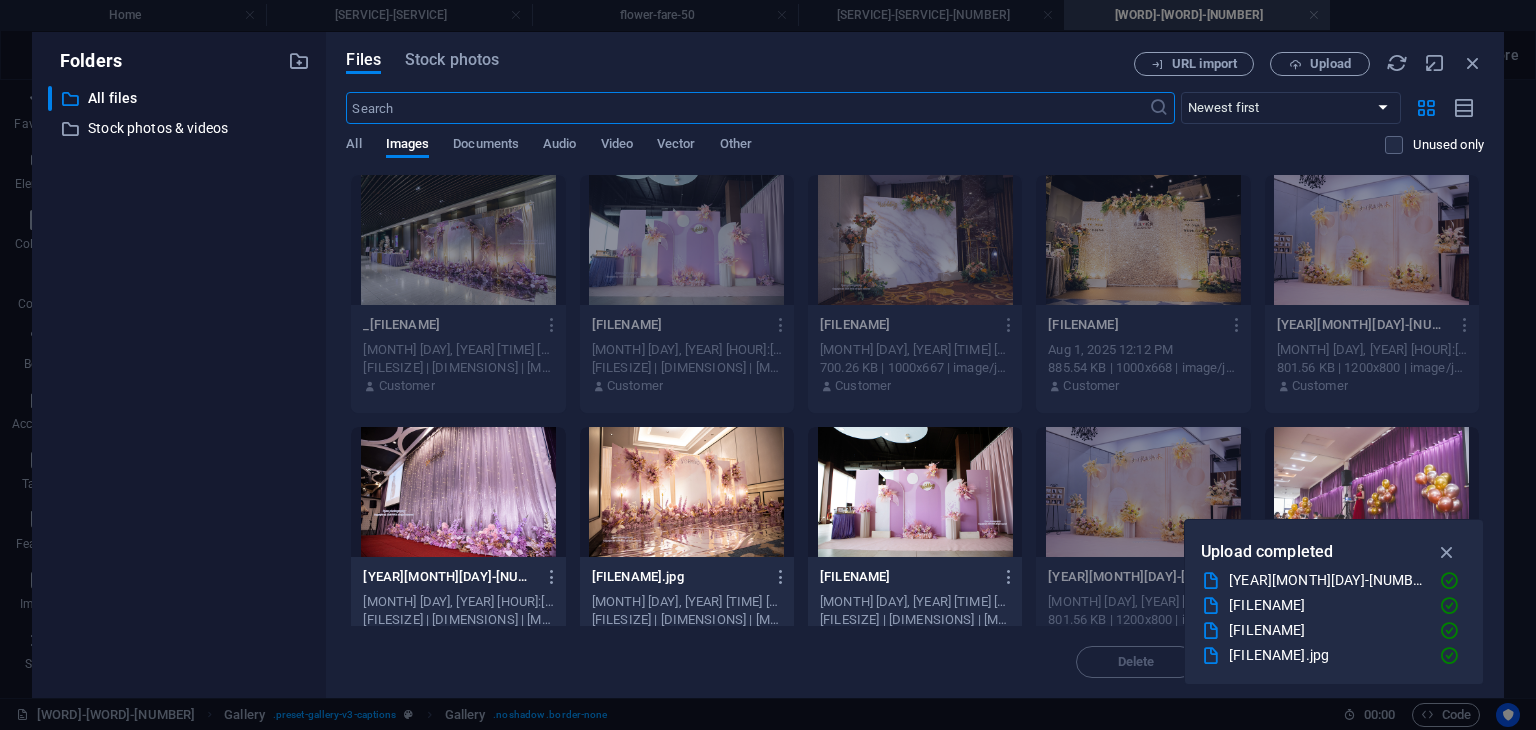 scroll, scrollTop: 1673, scrollLeft: 0, axis: vertical 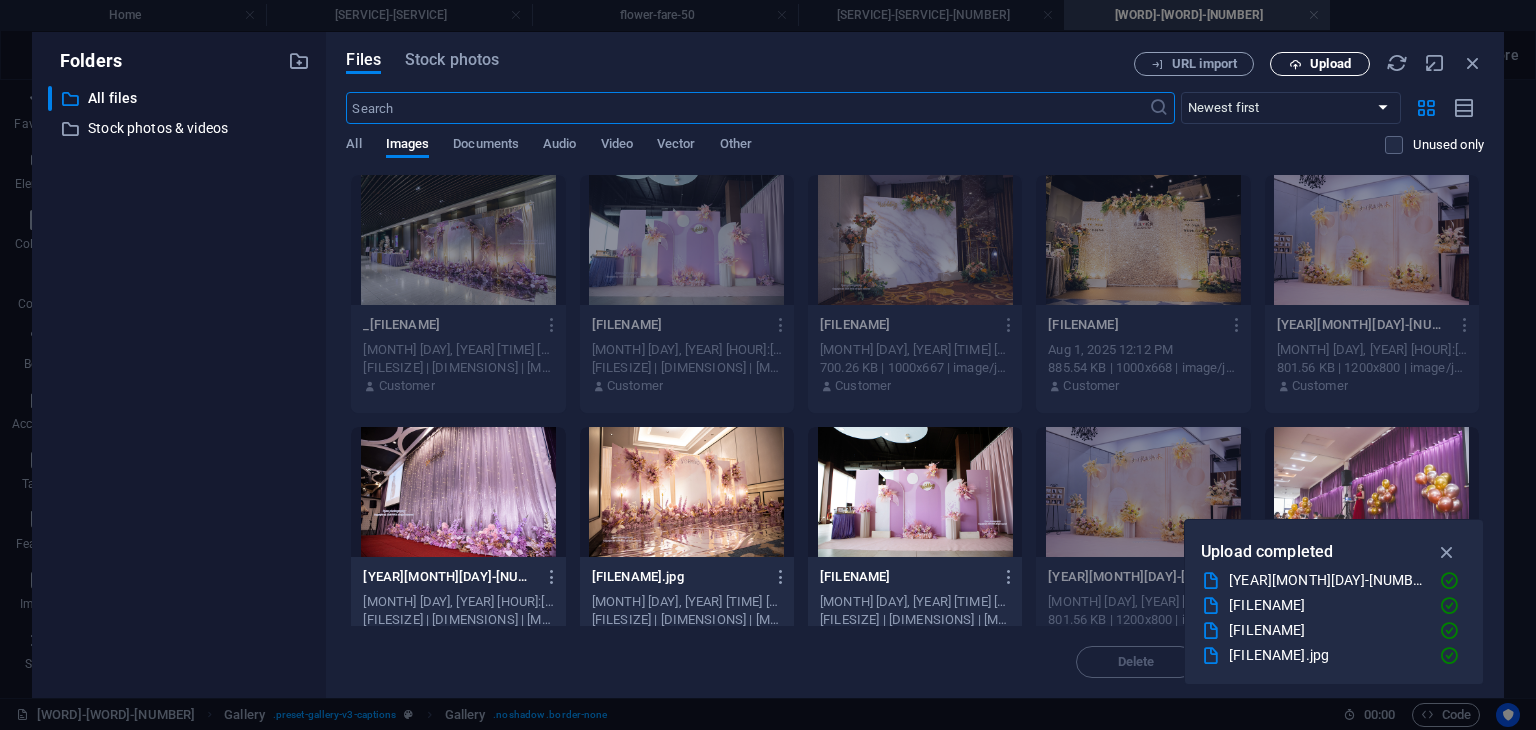 click on "Upload" at bounding box center (1330, 64) 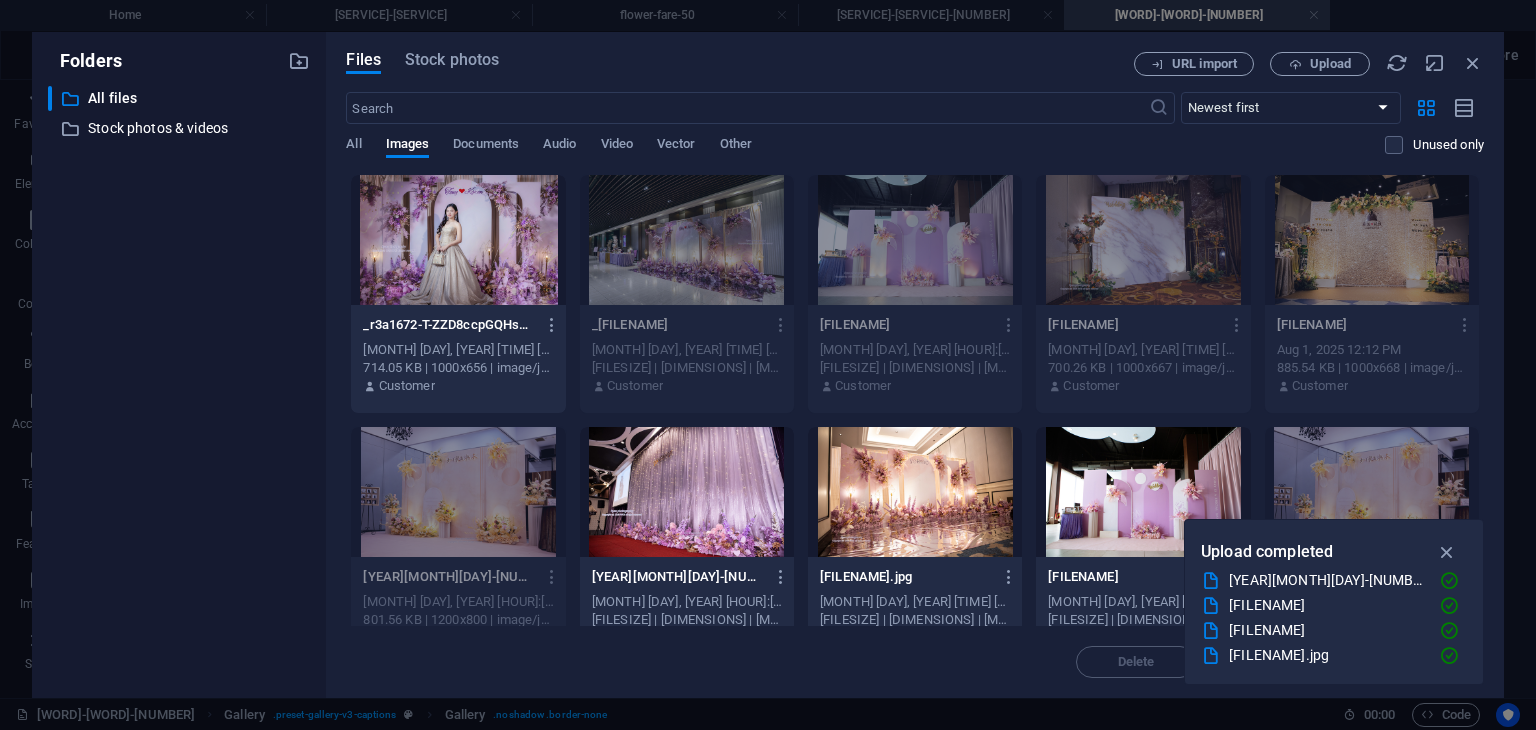 click at bounding box center [458, 240] 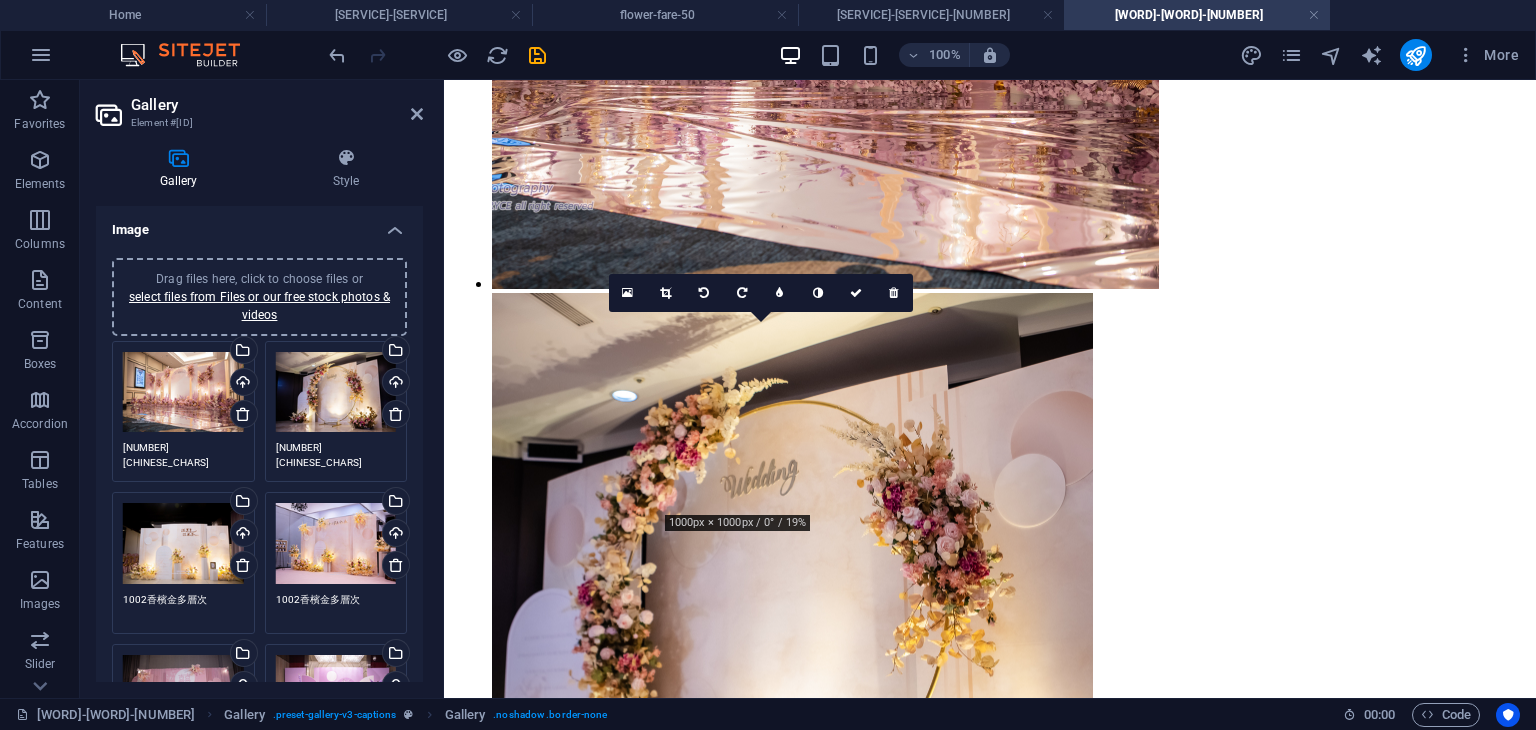 scroll, scrollTop: 2024, scrollLeft: 0, axis: vertical 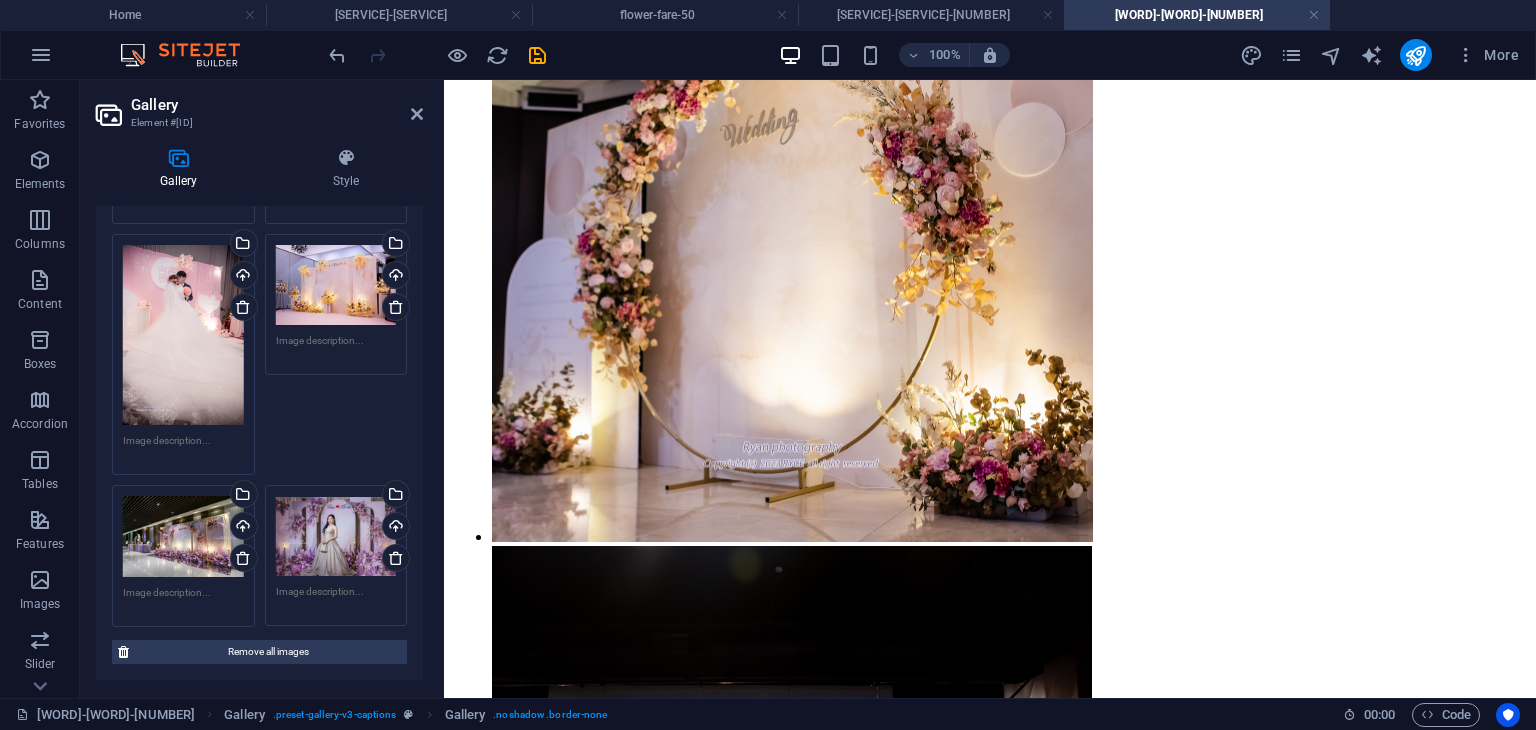 drag, startPoint x: 420, startPoint y: 245, endPoint x: 12, endPoint y: 563, distance: 517.28906 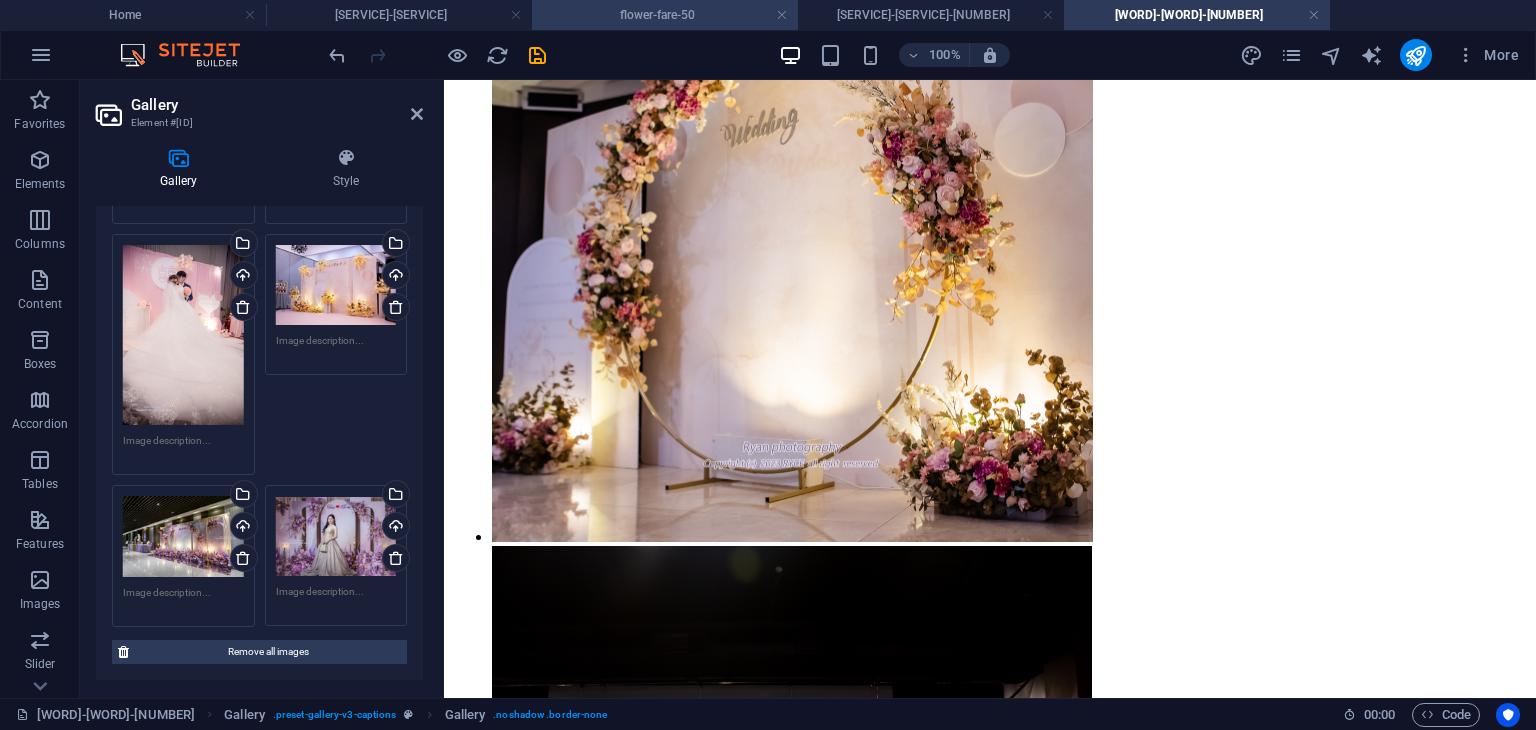 click on "flower-fare-50" at bounding box center [665, 15] 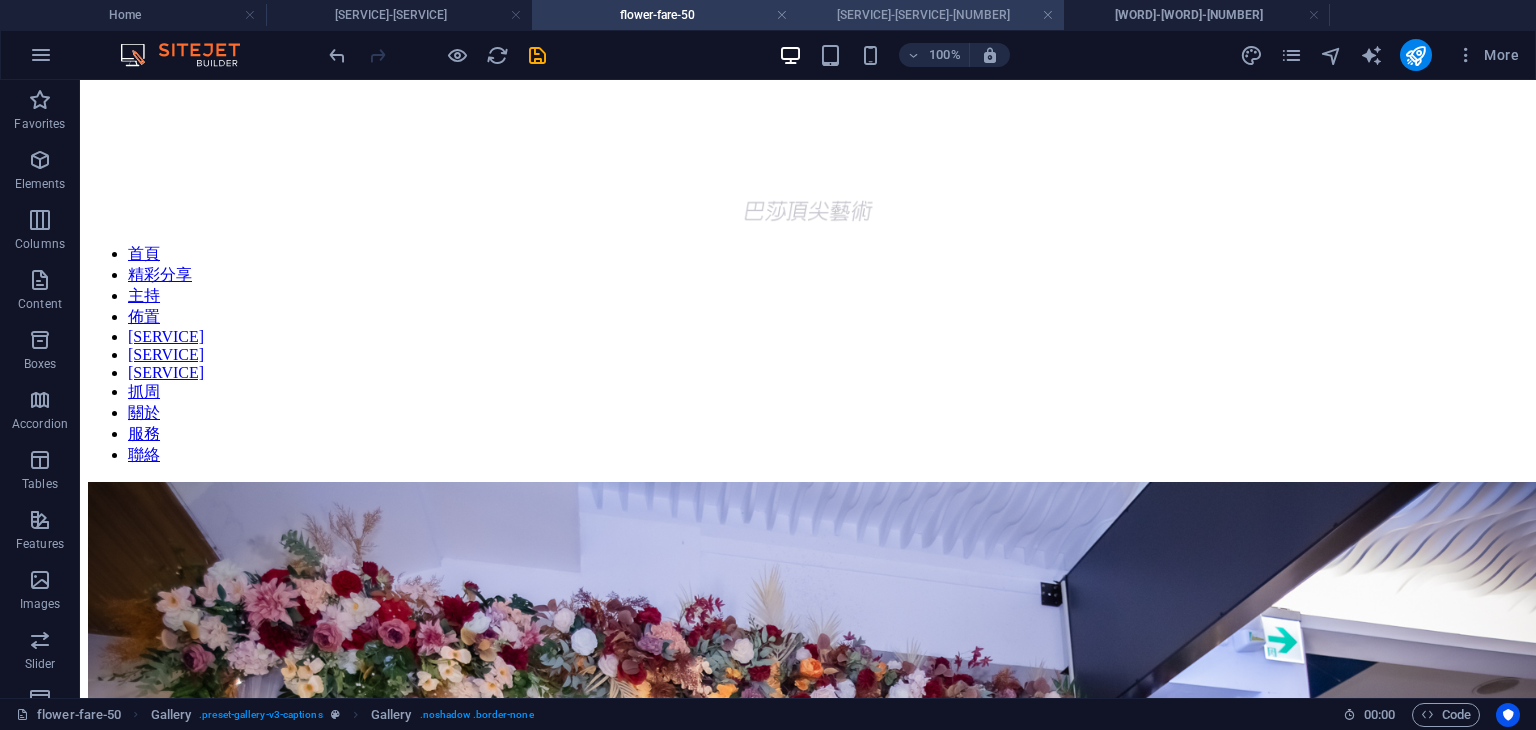 scroll, scrollTop: 0, scrollLeft: 0, axis: both 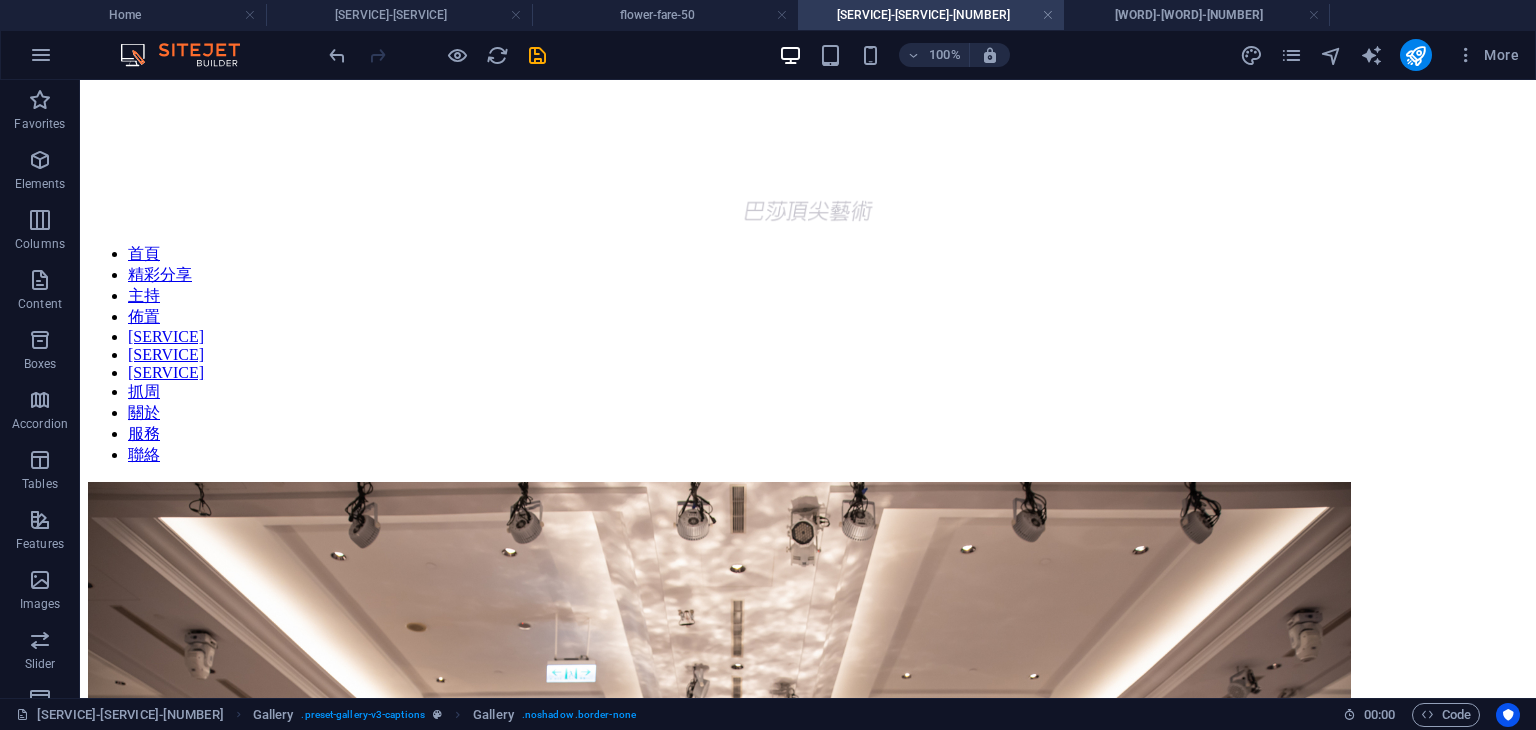 drag, startPoint x: 1528, startPoint y: 189, endPoint x: 1364, endPoint y: 83, distance: 195.27417 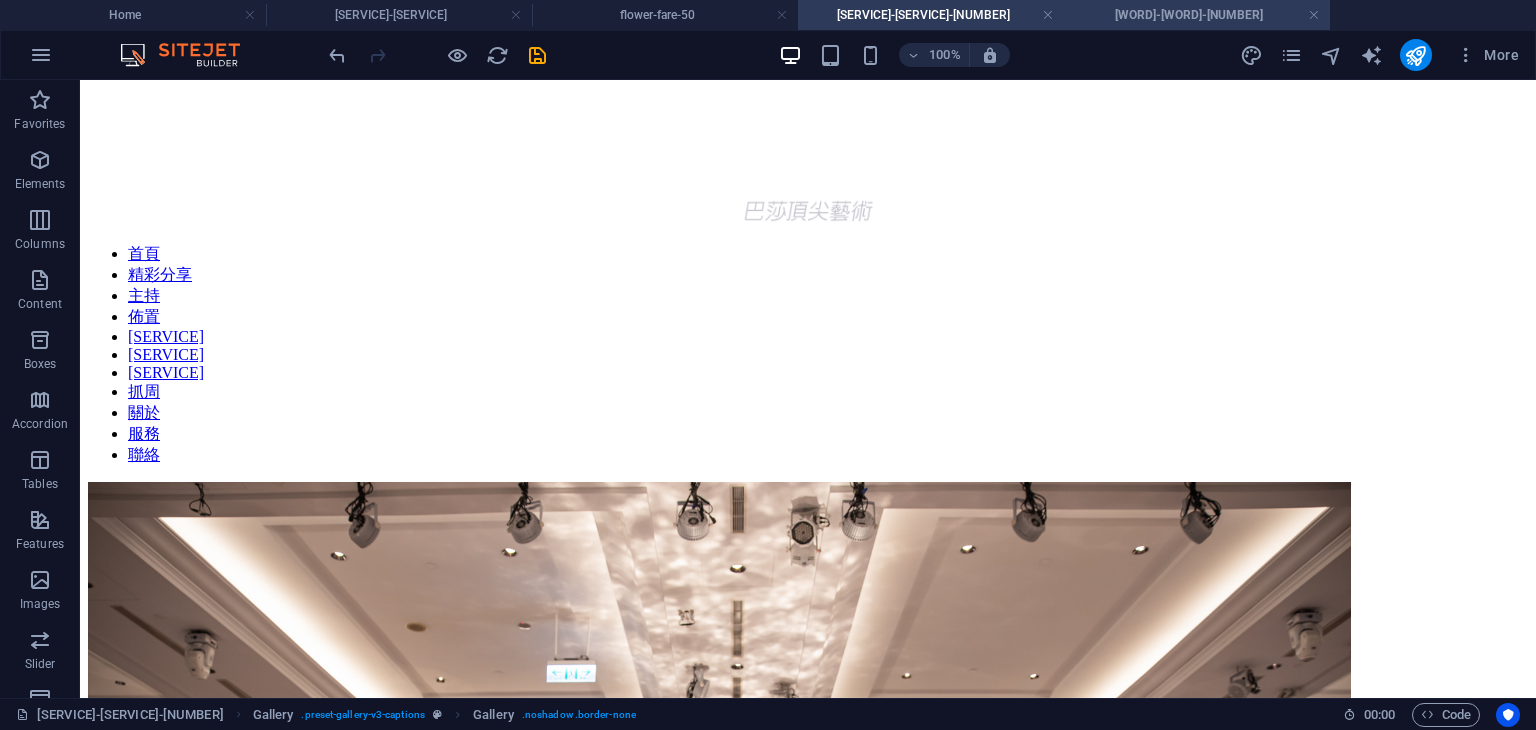 click on "[WORD]-[WORD]-[NUMBER]" at bounding box center (1197, 15) 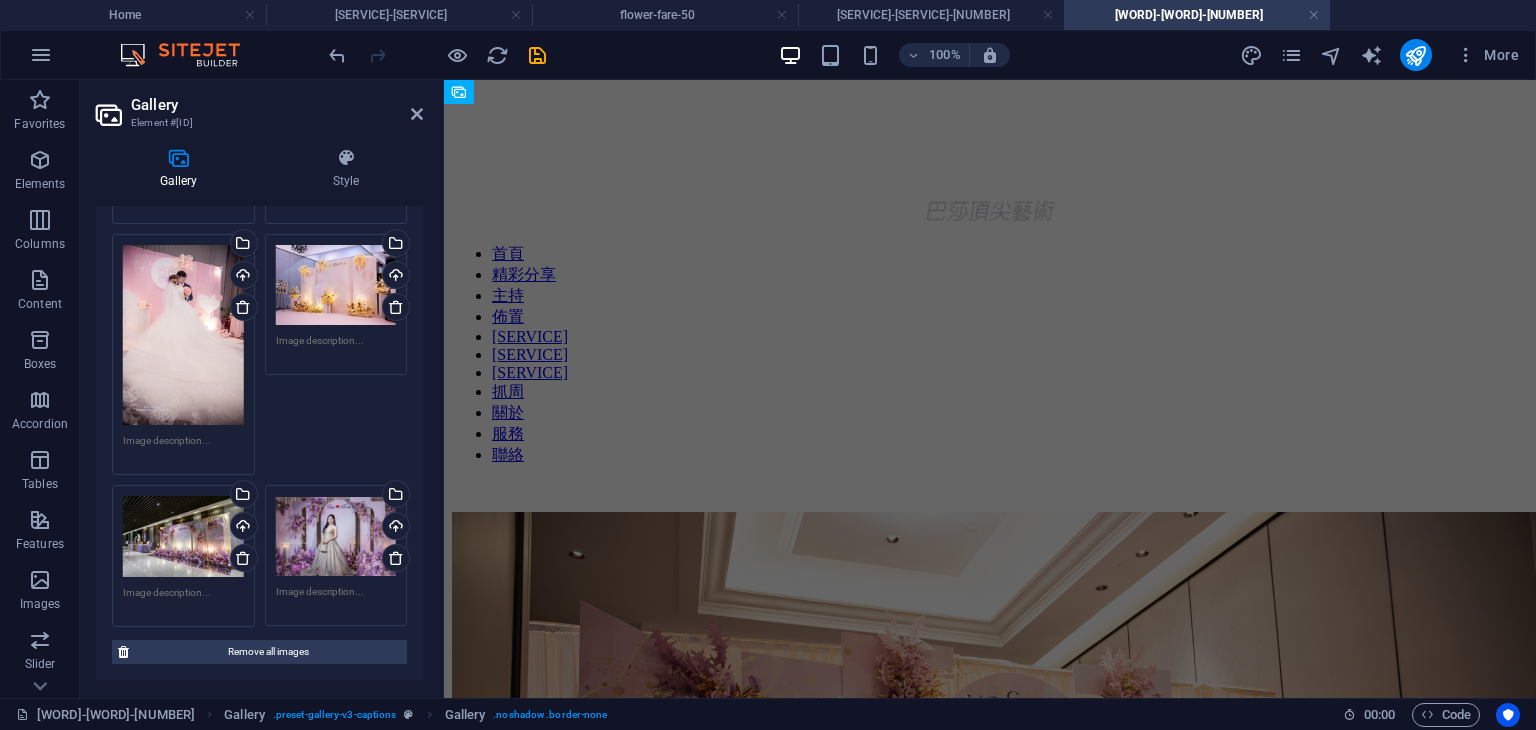 scroll, scrollTop: 2024, scrollLeft: 0, axis: vertical 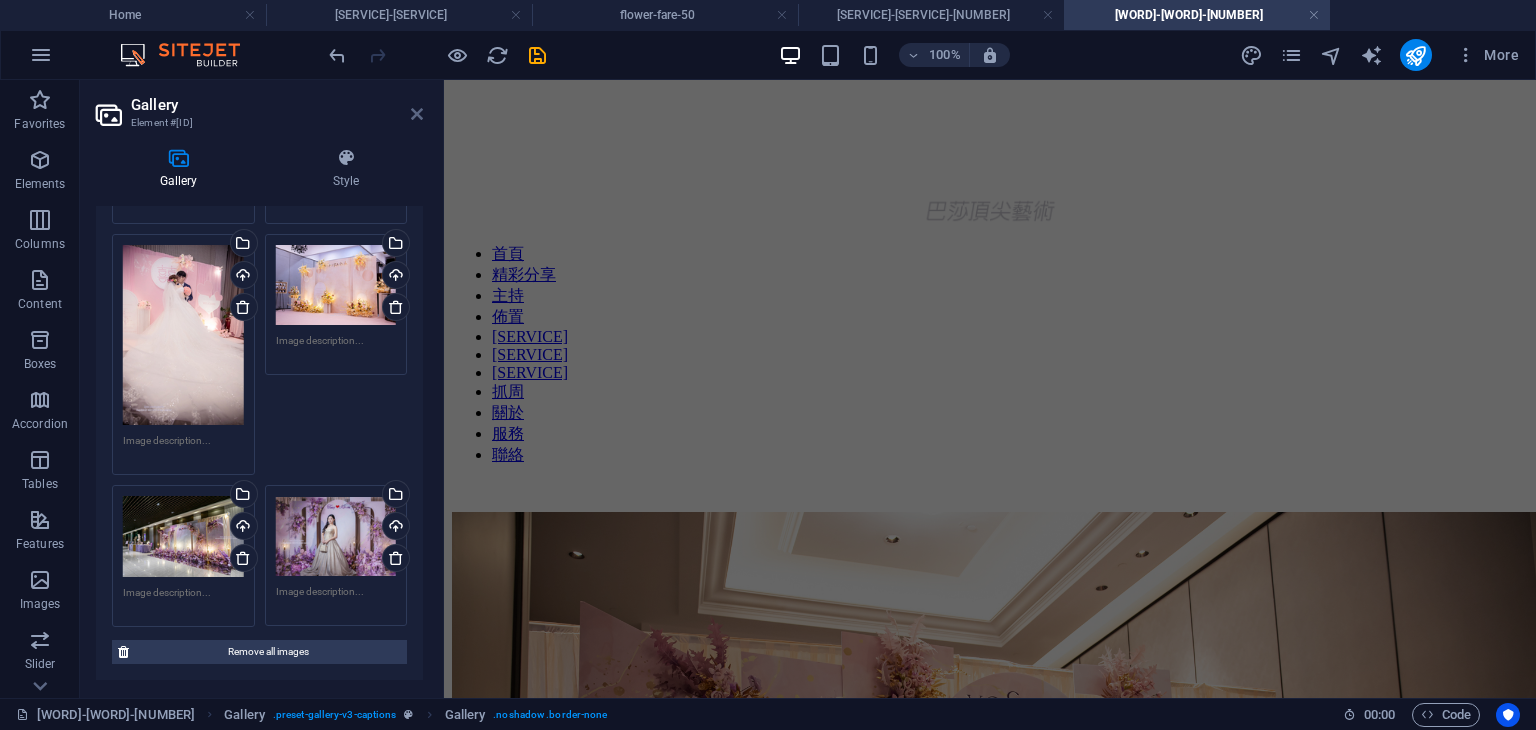 drag, startPoint x: 418, startPoint y: 110, endPoint x: 309, endPoint y: 19, distance: 141.99295 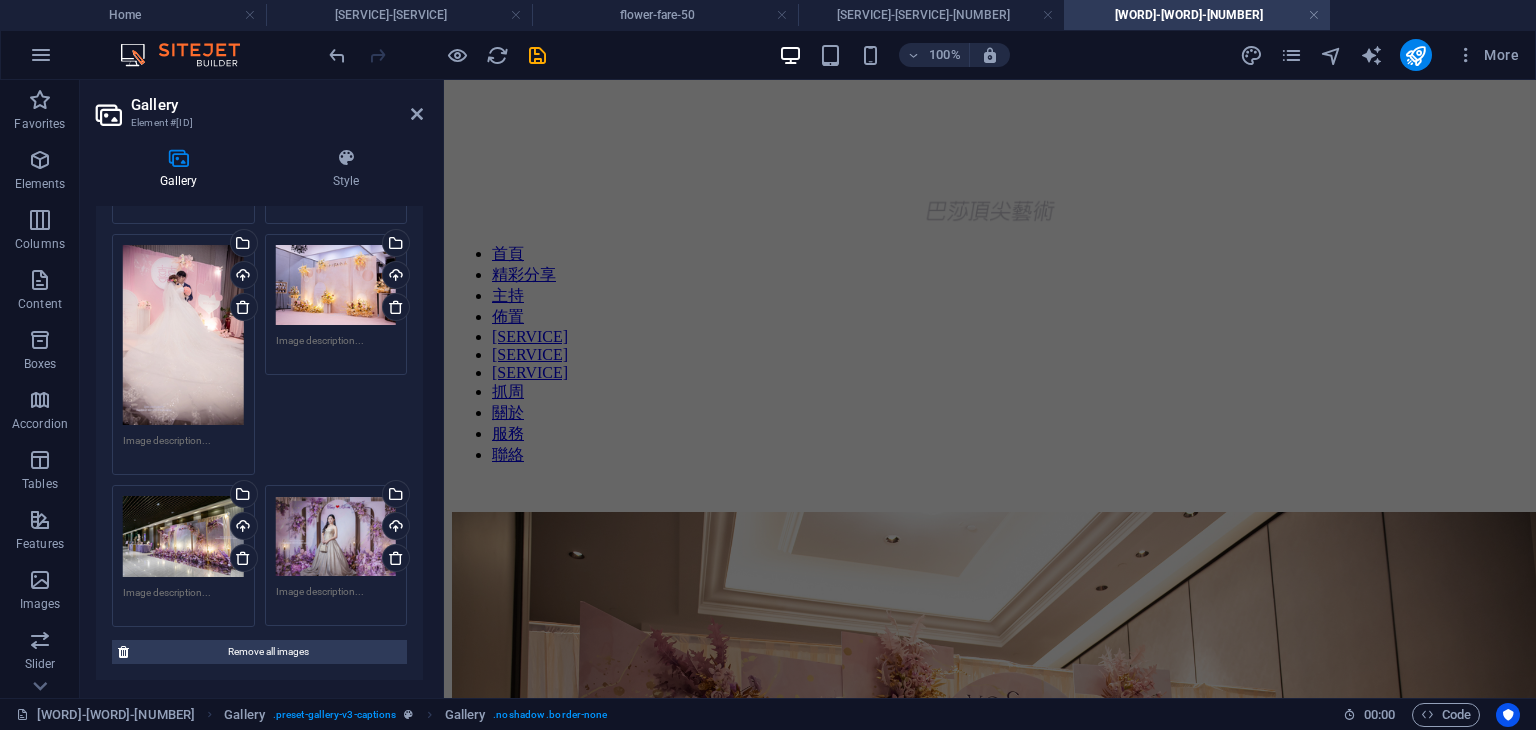 scroll, scrollTop: 2116, scrollLeft: 0, axis: vertical 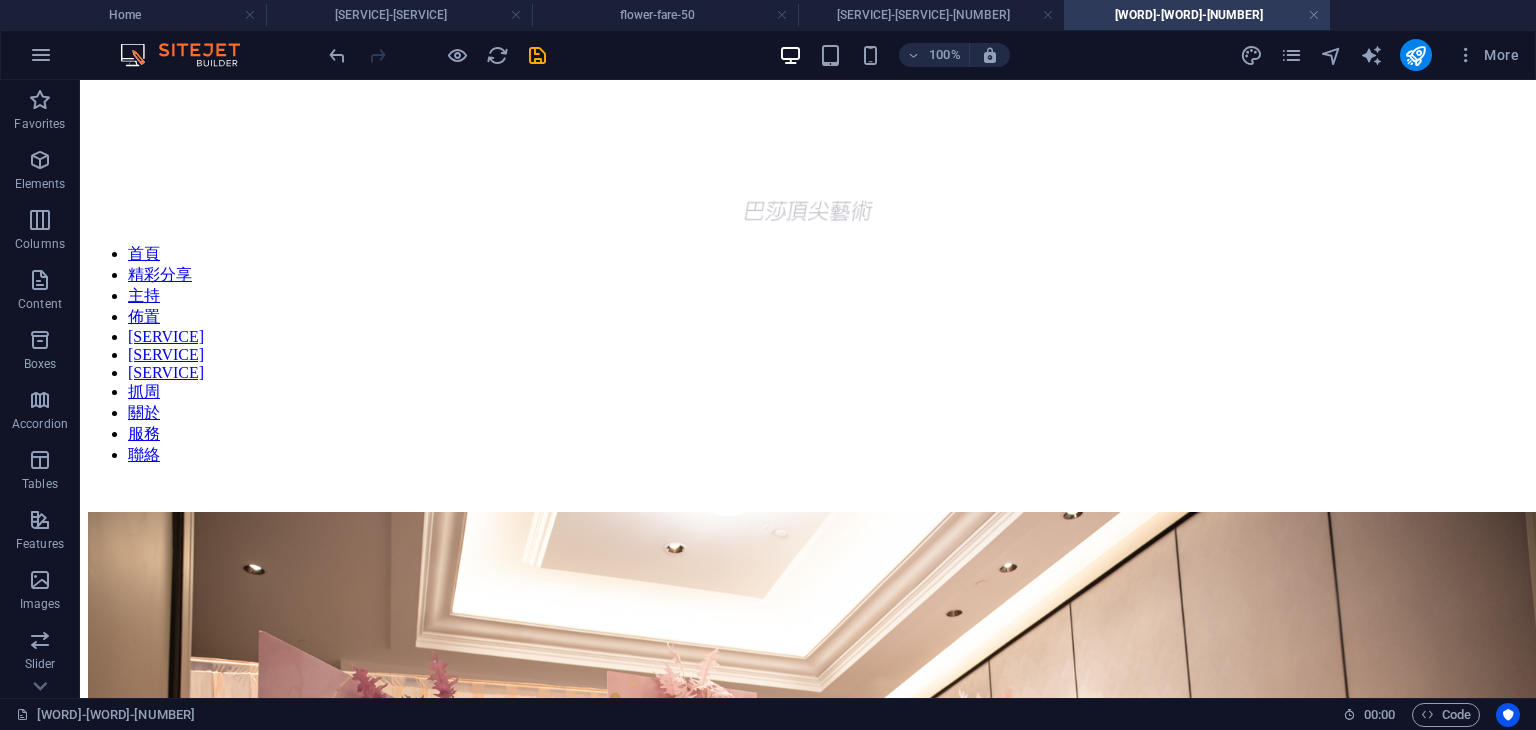 drag, startPoint x: 1526, startPoint y: 374, endPoint x: 1598, endPoint y: 147, distance: 238.14491 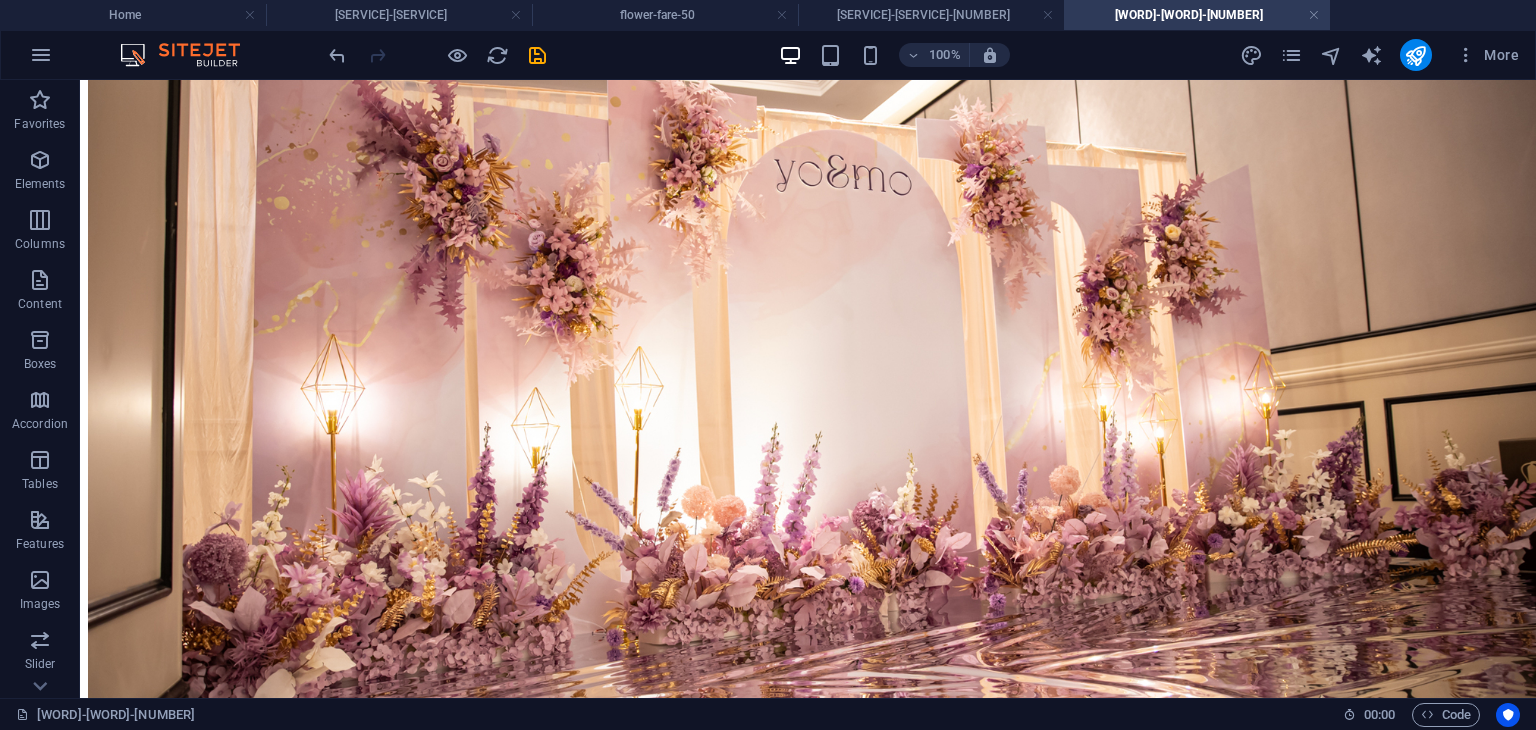 scroll, scrollTop: 636, scrollLeft: 0, axis: vertical 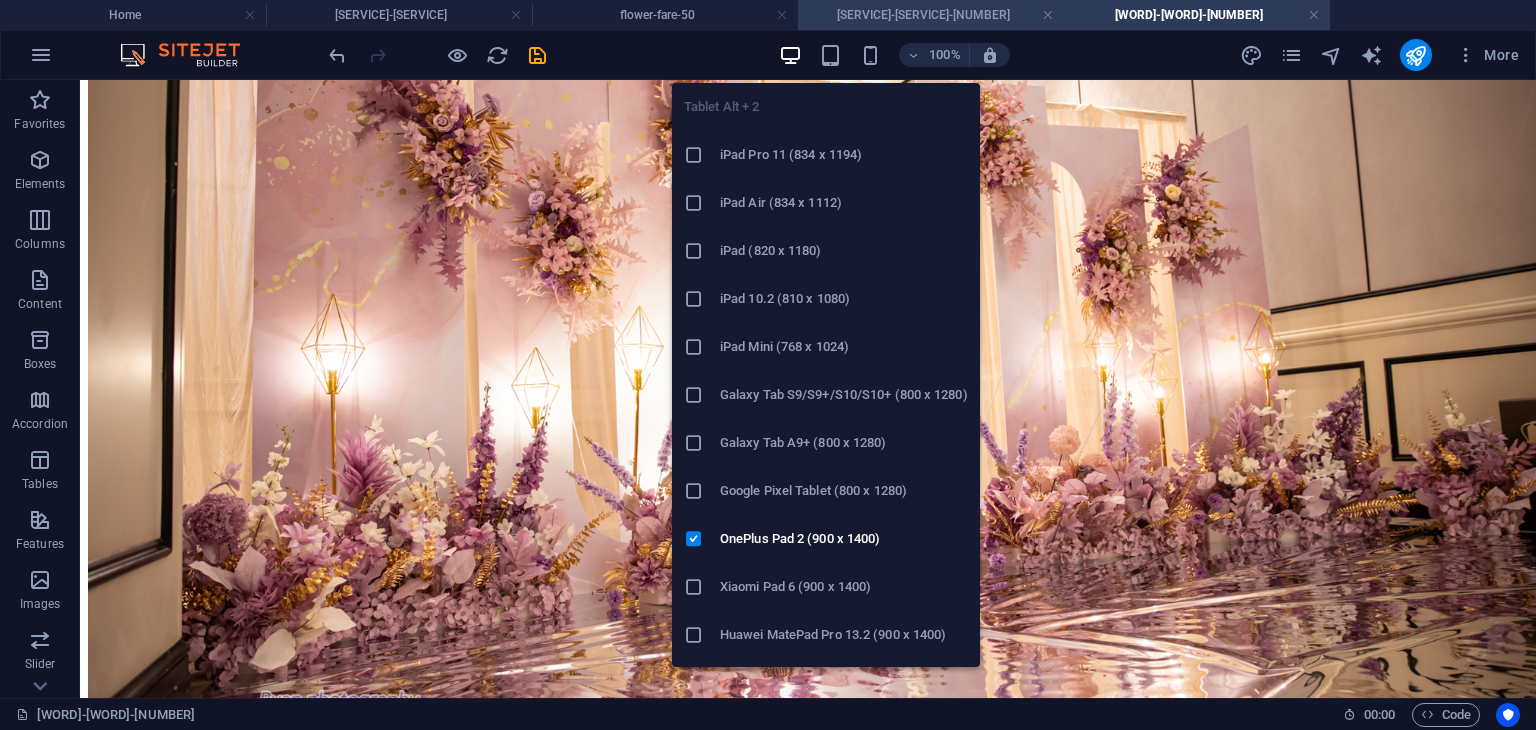 click at bounding box center [830, 55] 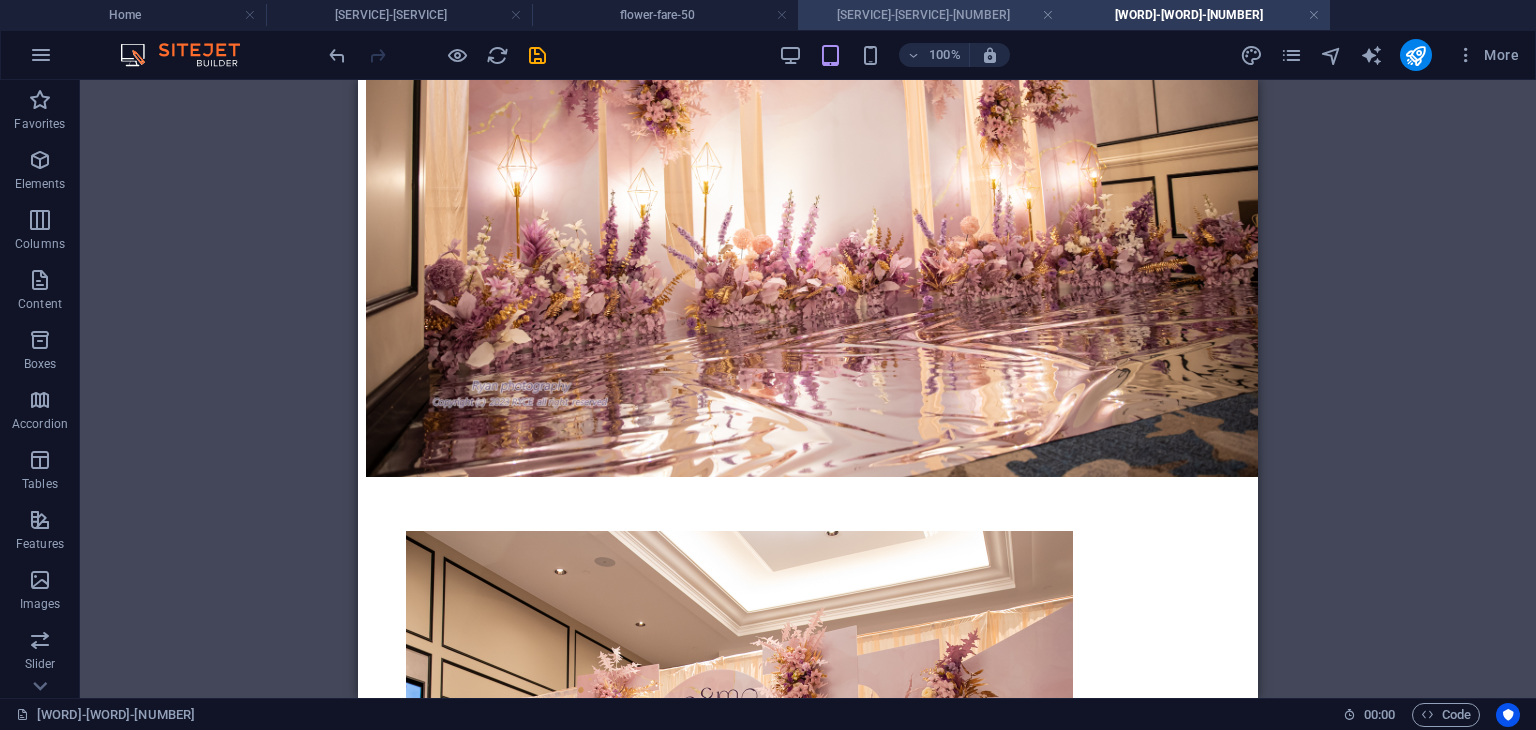 scroll, scrollTop: 602, scrollLeft: 0, axis: vertical 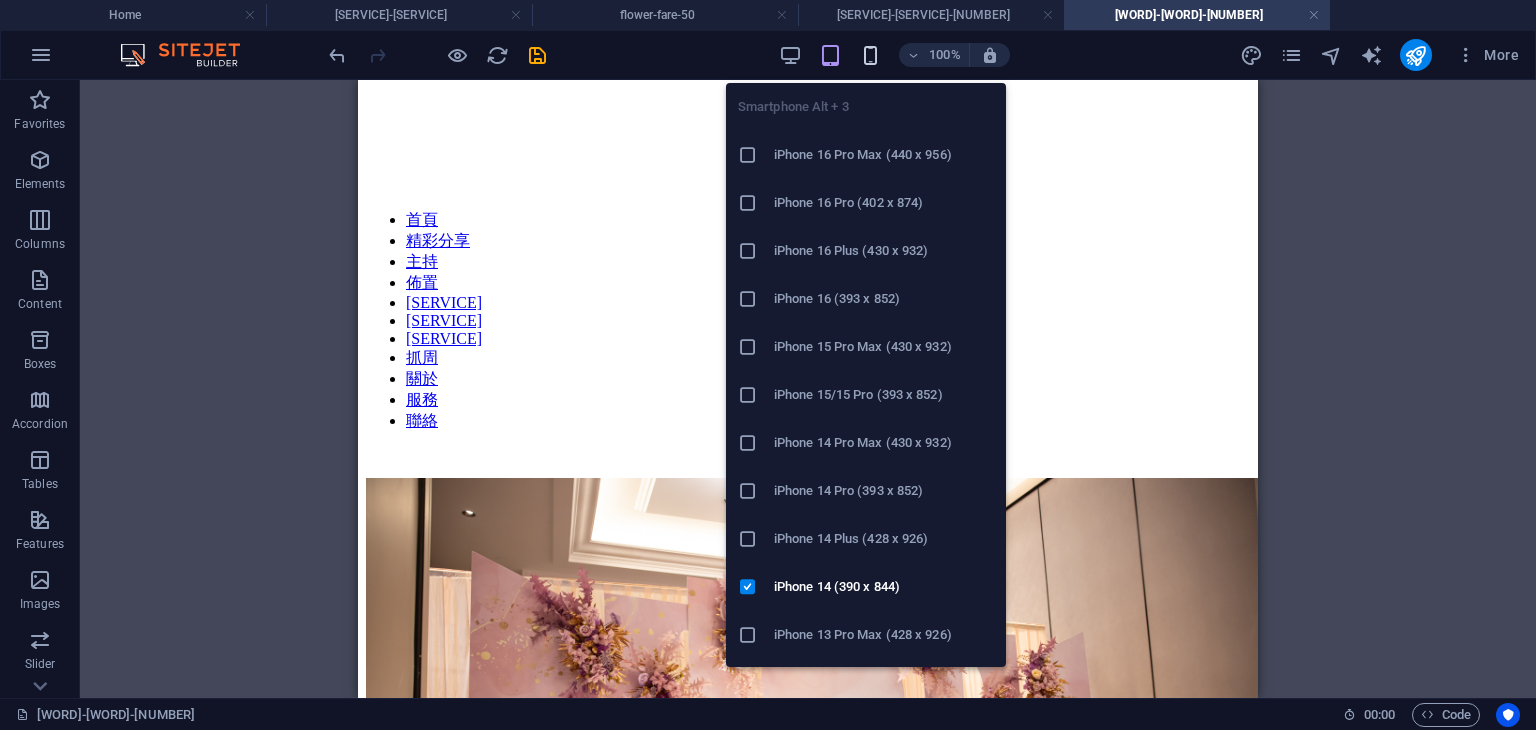 click at bounding box center (870, 55) 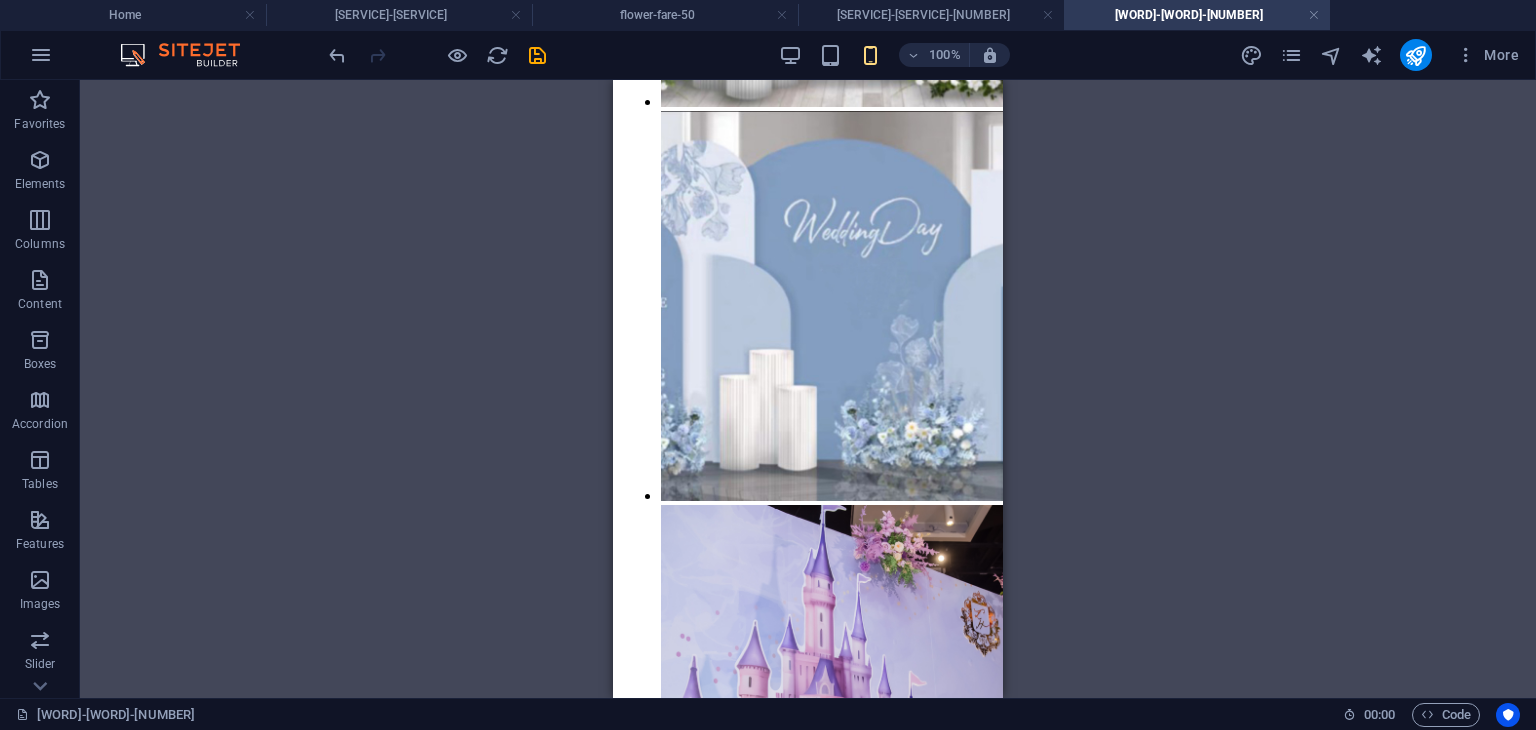 scroll, scrollTop: 0, scrollLeft: 0, axis: both 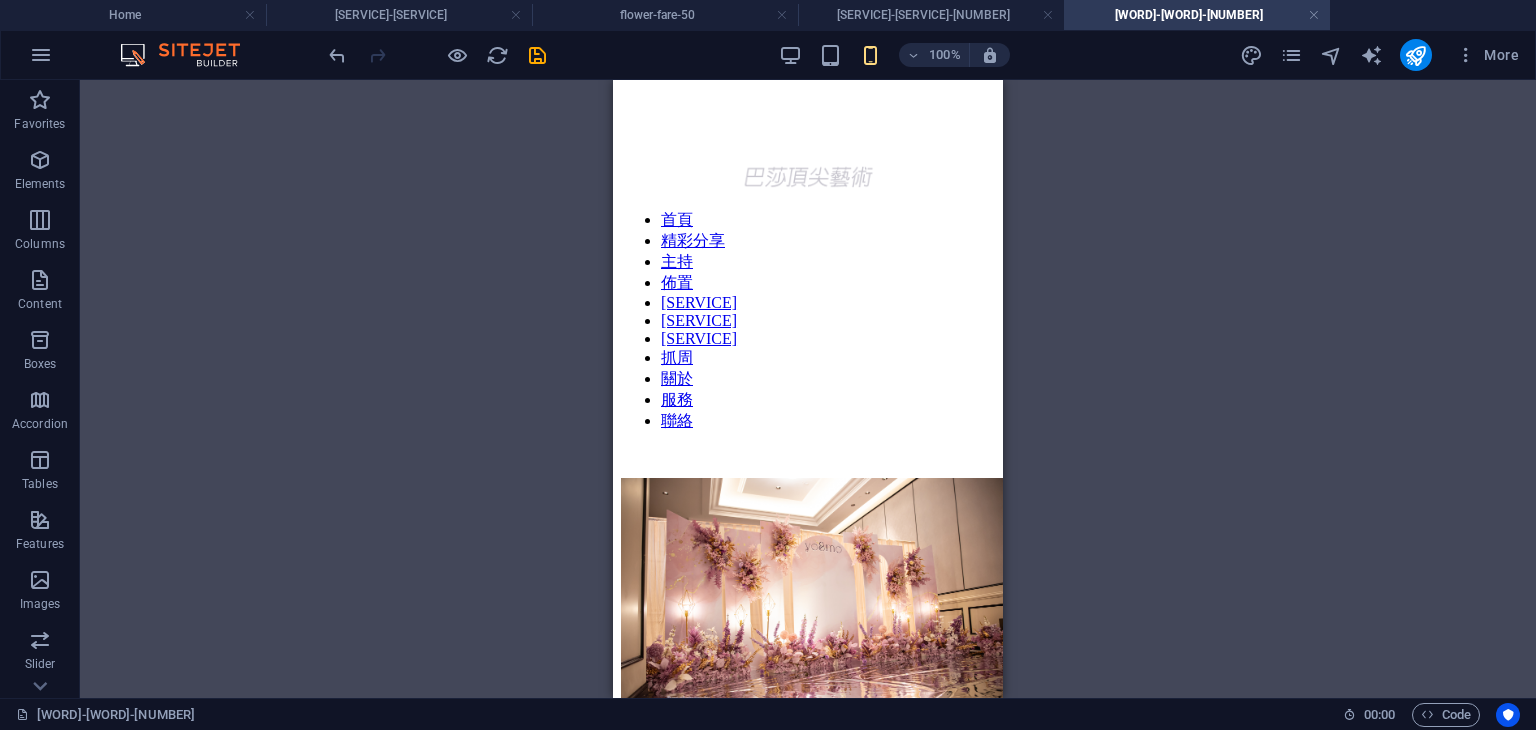 drag, startPoint x: 998, startPoint y: 124, endPoint x: 1426, endPoint y: 104, distance: 428.46704 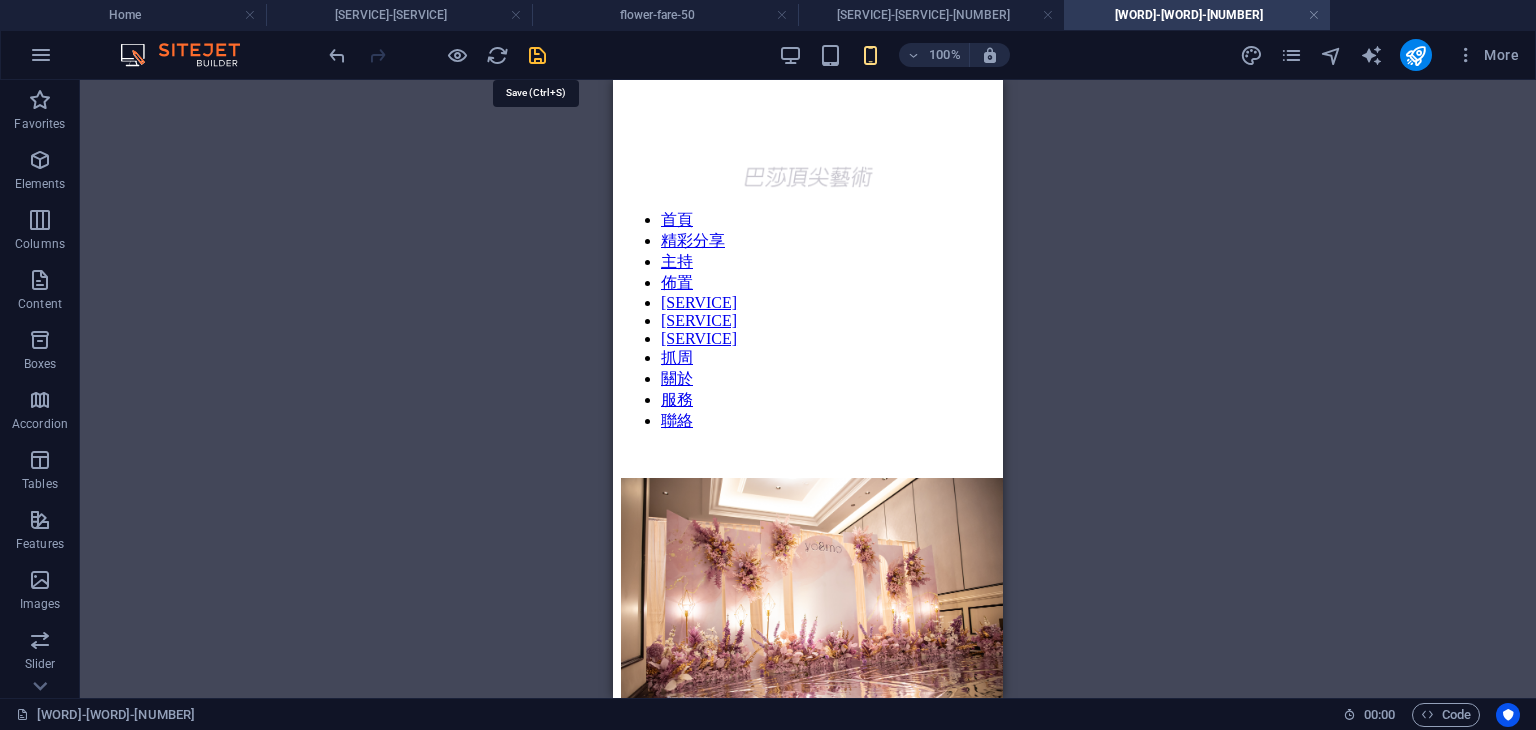 click at bounding box center [537, 55] 